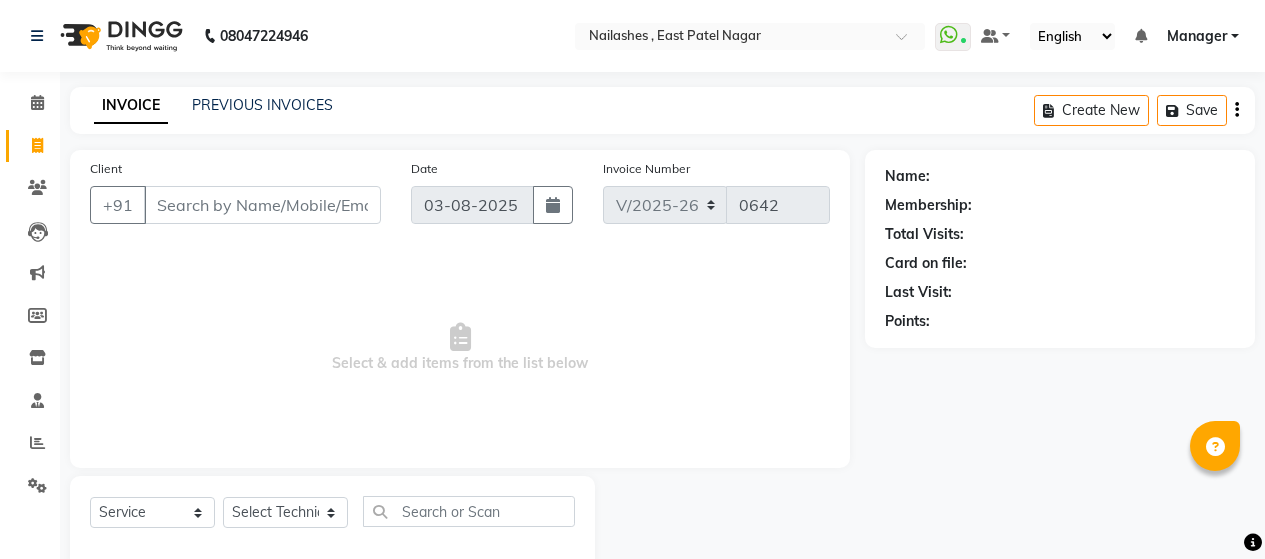 select on "3836" 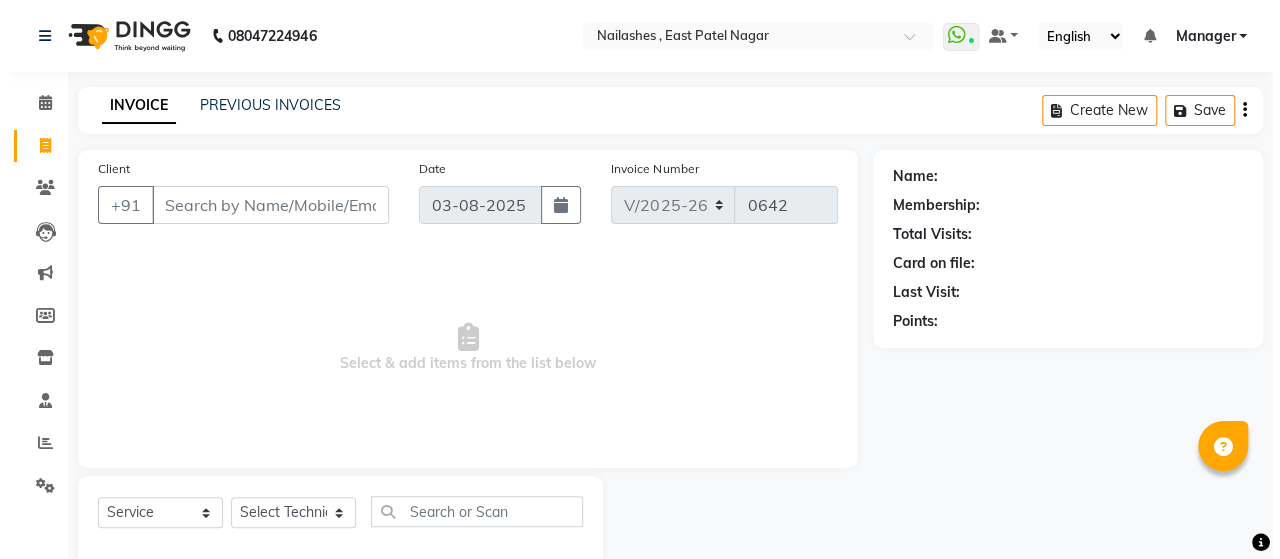 scroll, scrollTop: 0, scrollLeft: 0, axis: both 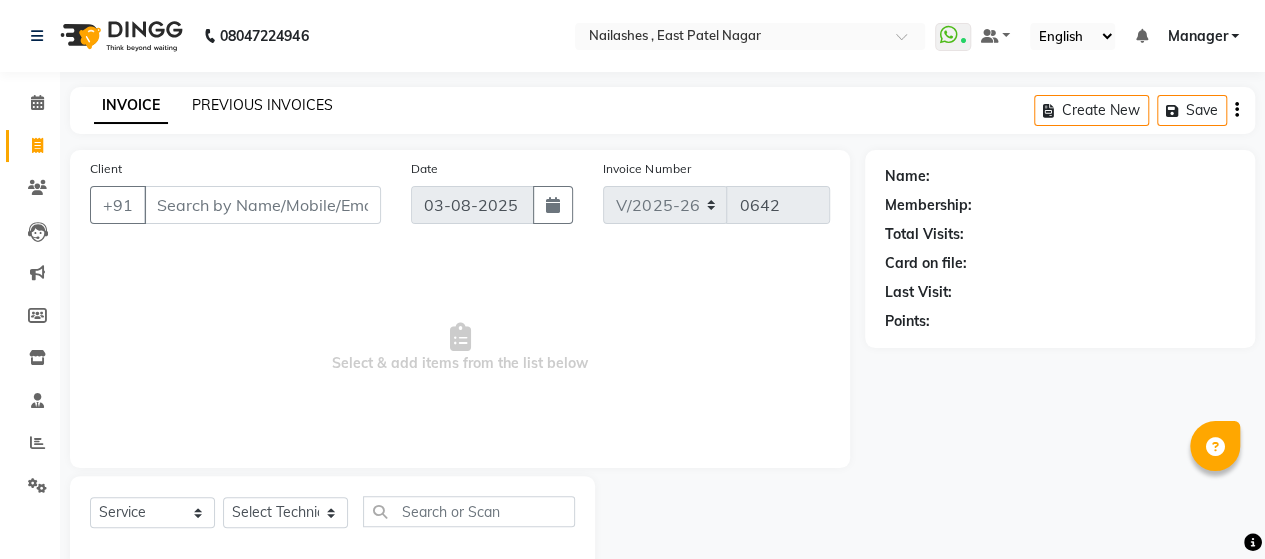 click on "INVOICE PREVIOUS INVOICES Create New   Save" 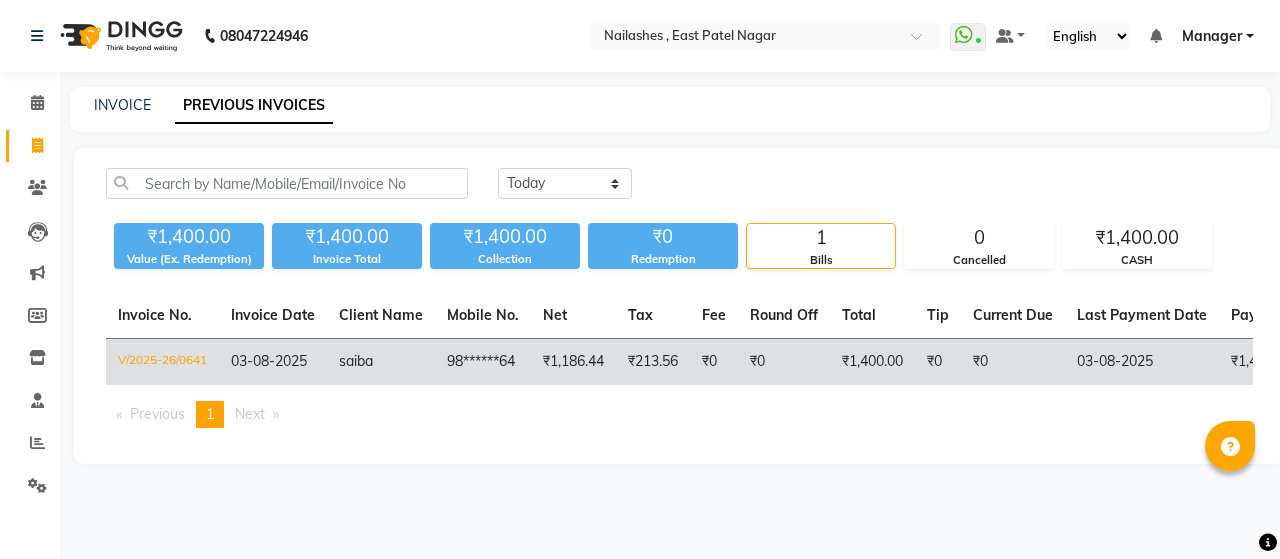 click on "saiba" 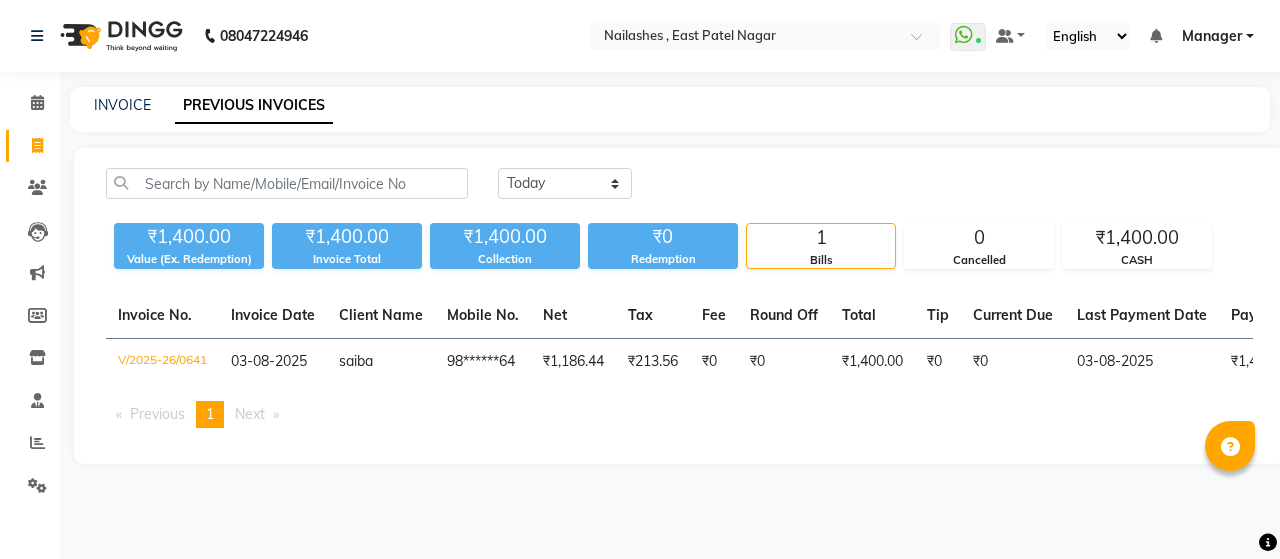 drag, startPoint x: 540, startPoint y: 487, endPoint x: 601, endPoint y: 476, distance: 61.983868 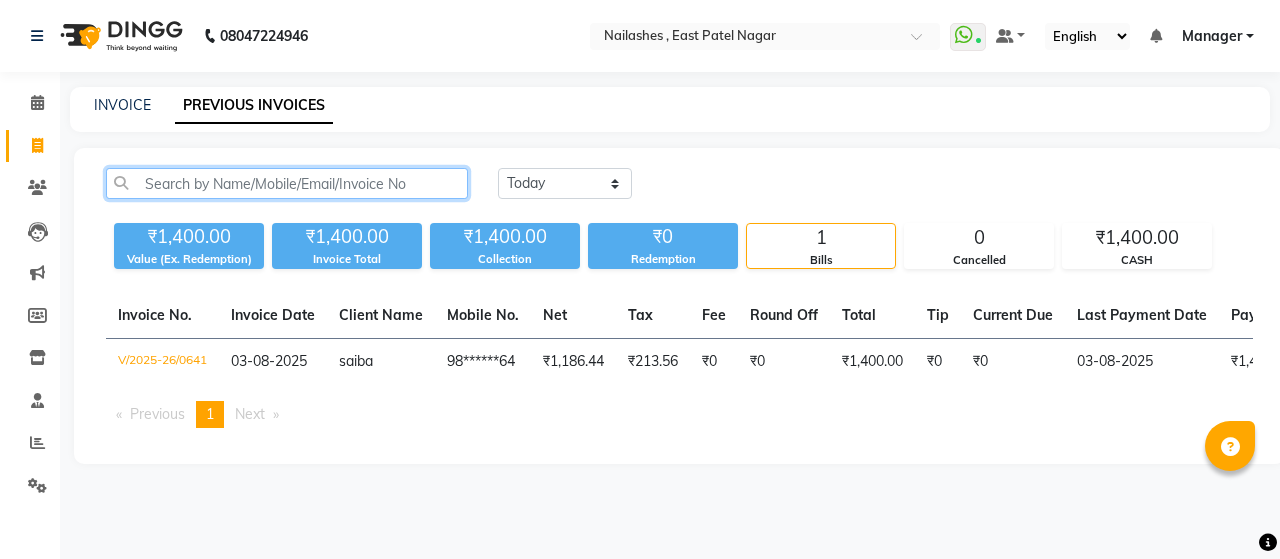 click 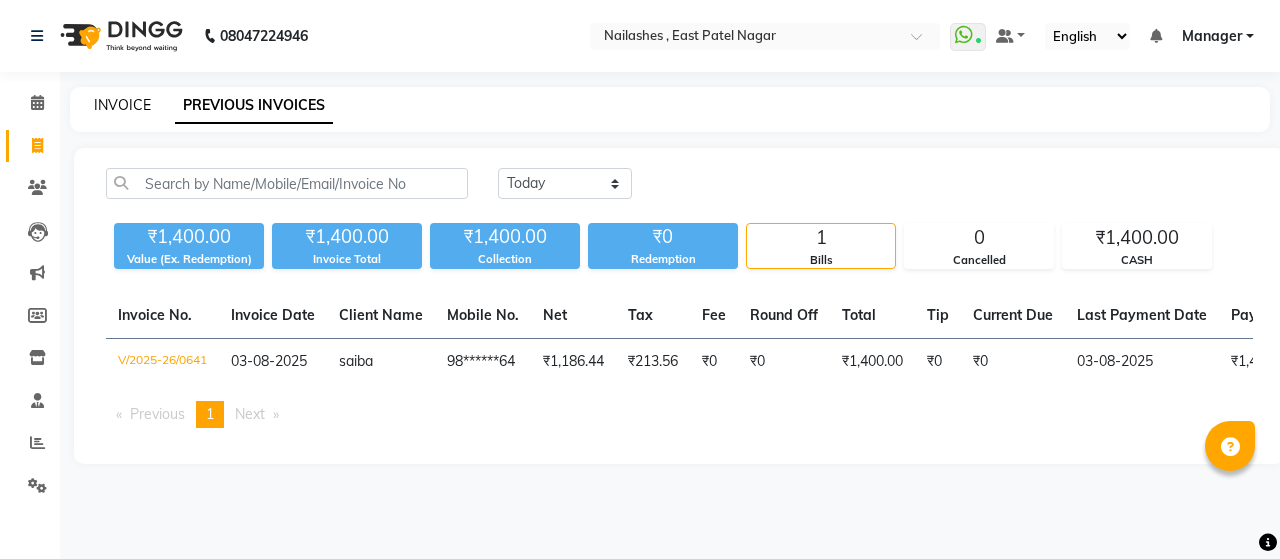 click on "INVOICE" 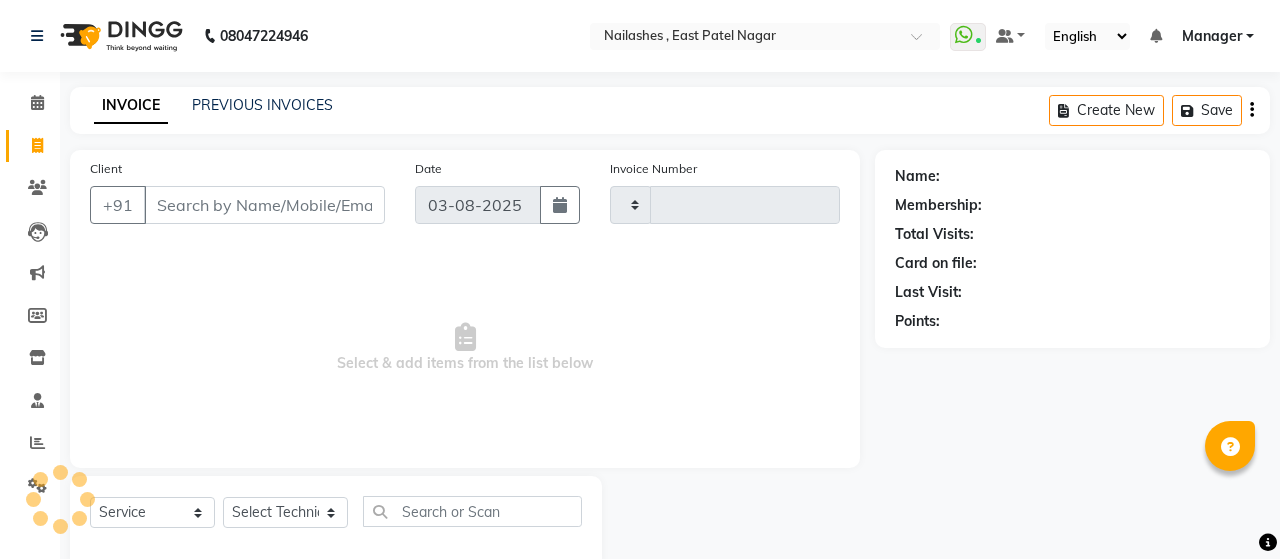type on "0642" 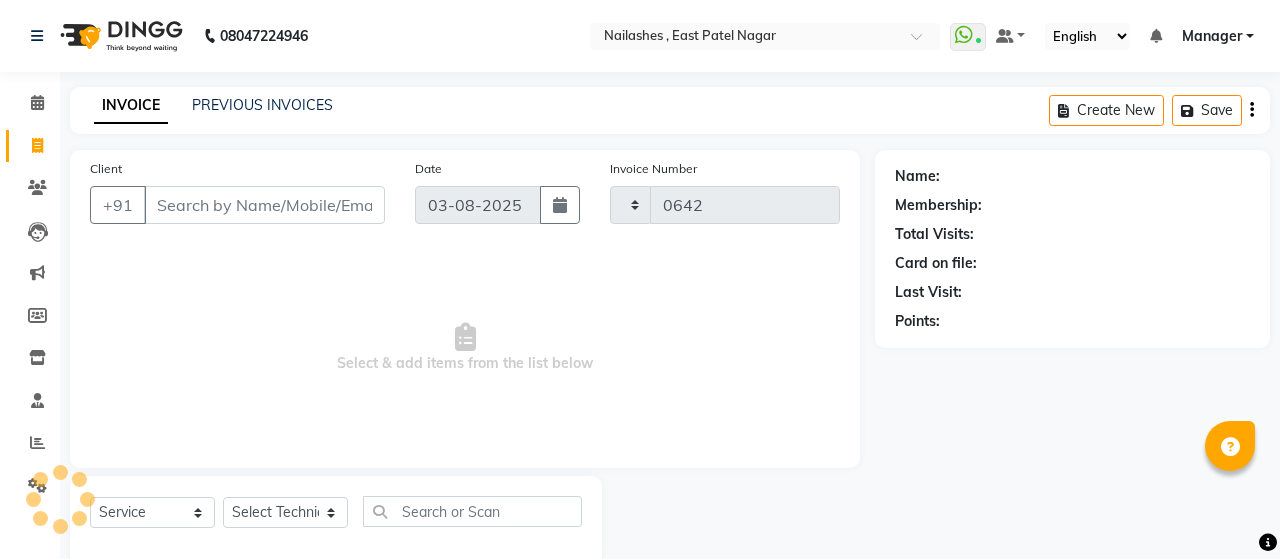scroll, scrollTop: 41, scrollLeft: 0, axis: vertical 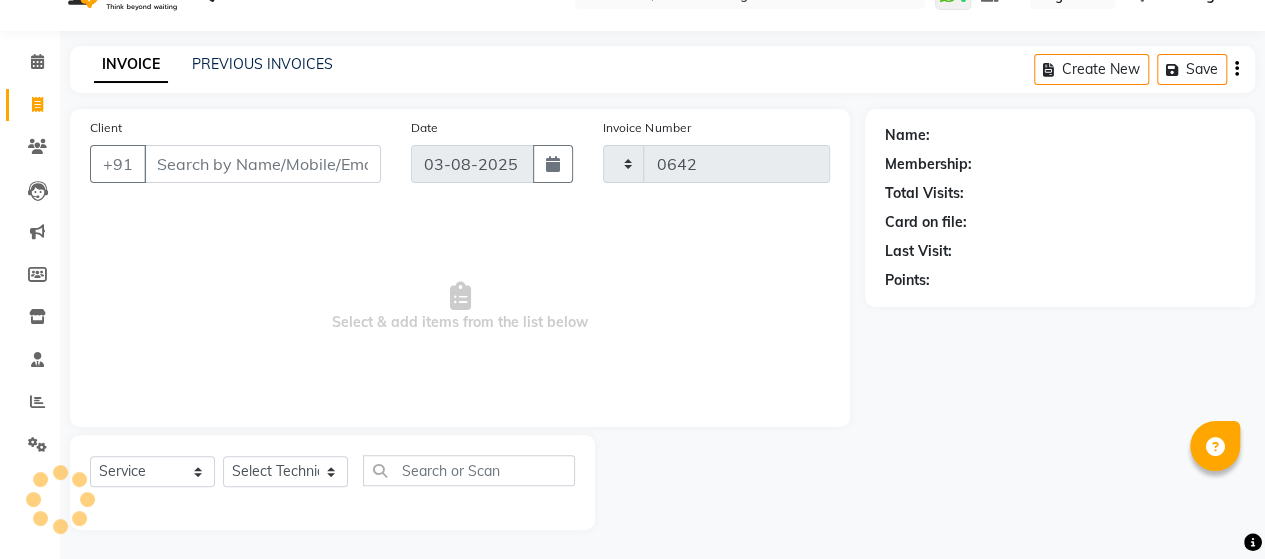 select on "3836" 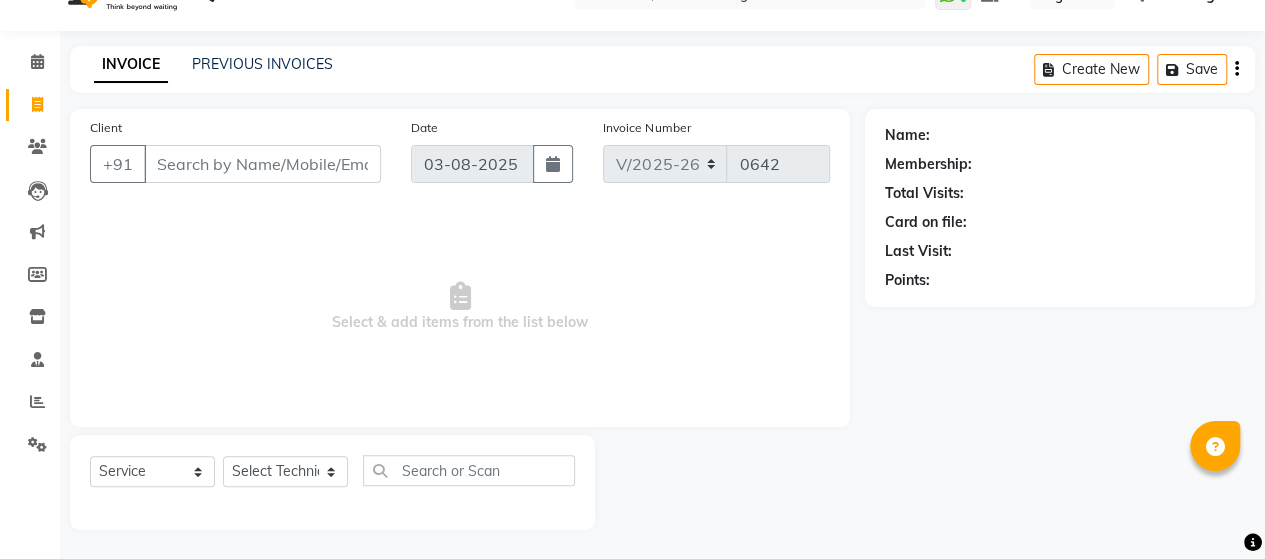 click on "Client" at bounding box center (262, 164) 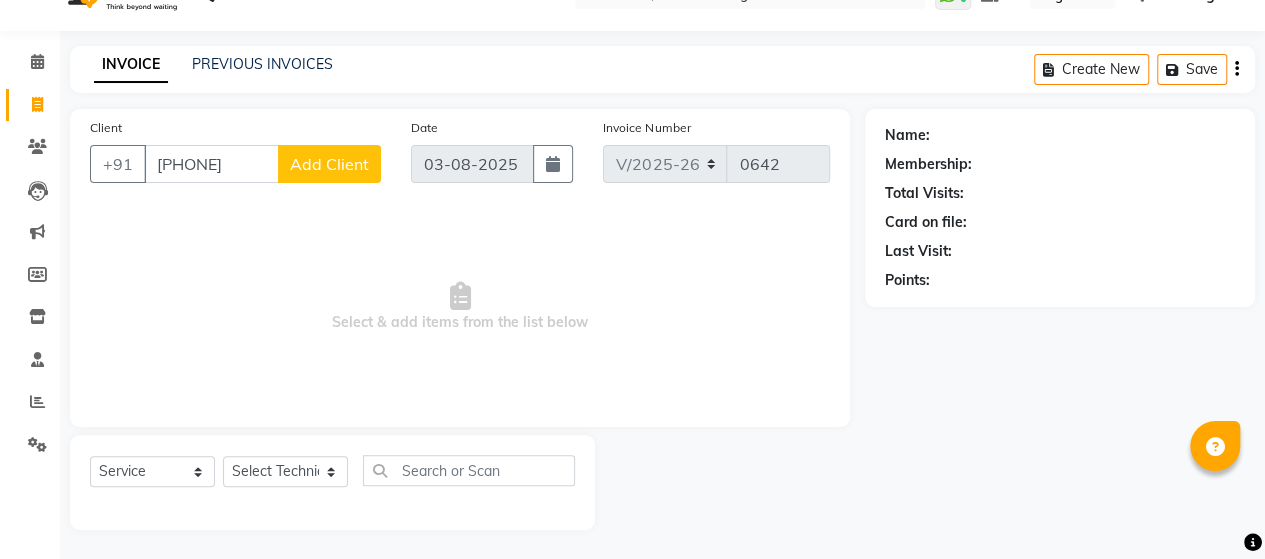 type on "[PHONE]" 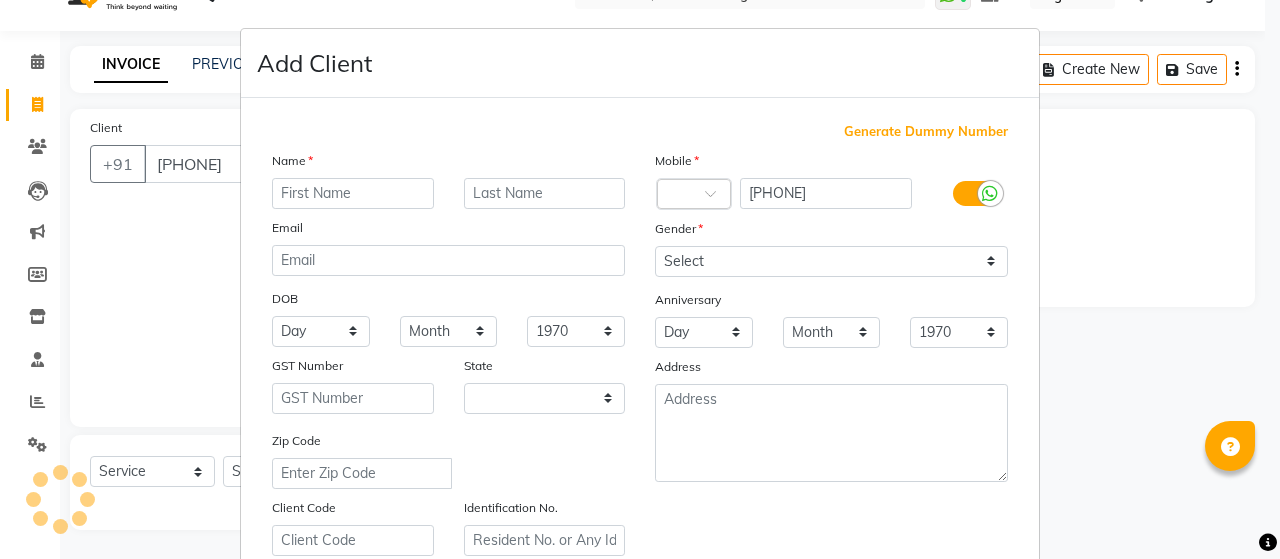 select on "21" 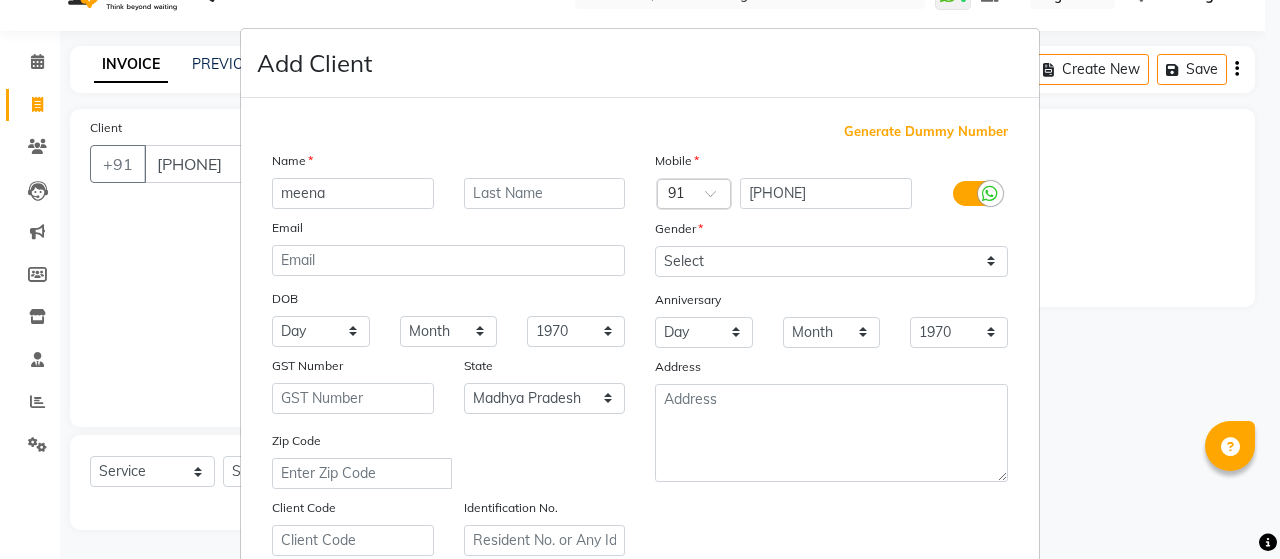 type on "meena" 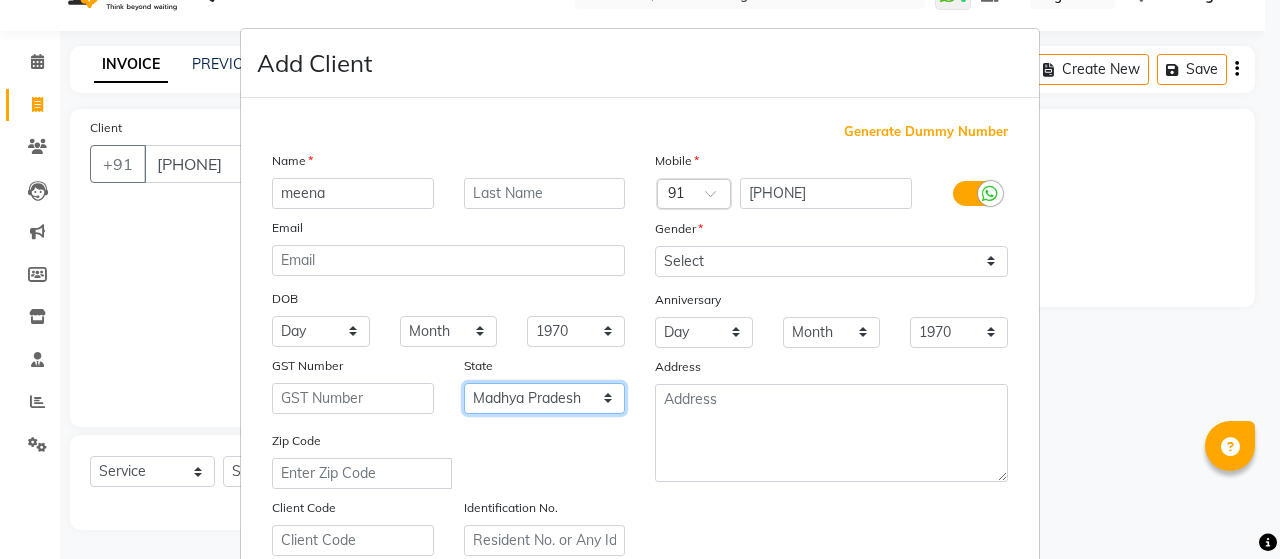 click on "Select Andaman and Nicobar Islands Andhra Pradesh Arunachal Pradesh Assam Bihar Chandigarh Chhattisgarh Dadra and Nagar Haveli Daman and Diu Delhi Goa Gujarat Haryana Himachal Pradesh Jammu and Kashmir Jharkhand Karnataka Kerala Lakshadweep Madhya Pradesh Maharashtra Manipur Meghalaya Mizoram Nagaland Odisha Pondicherry Punjab Rajasthan Sikkim Tamil Nadu Telangana Tripura Uttar Pradesh Uttarakhand West Bengal Ladakh Other Territory Centre Jurisdiction" at bounding box center (545, 398) 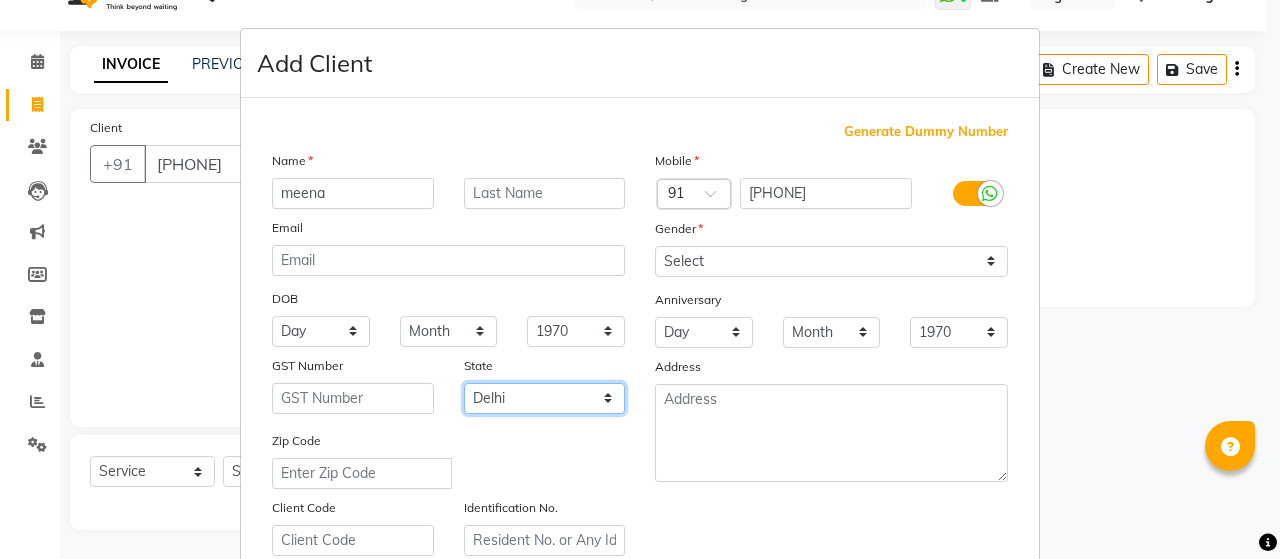 click on "Select Andaman and Nicobar Islands Andhra Pradesh Arunachal Pradesh Assam Bihar Chandigarh Chhattisgarh Dadra and Nagar Haveli Daman and Diu Delhi Goa Gujarat Haryana Himachal Pradesh Jammu and Kashmir Jharkhand Karnataka Kerala Lakshadweep Madhya Pradesh Maharashtra Manipur Meghalaya Mizoram Nagaland Odisha Pondicherry Punjab Rajasthan Sikkim Tamil Nadu Telangana Tripura Uttar Pradesh Uttarakhand West Bengal Ladakh Other Territory Centre Jurisdiction" at bounding box center (545, 398) 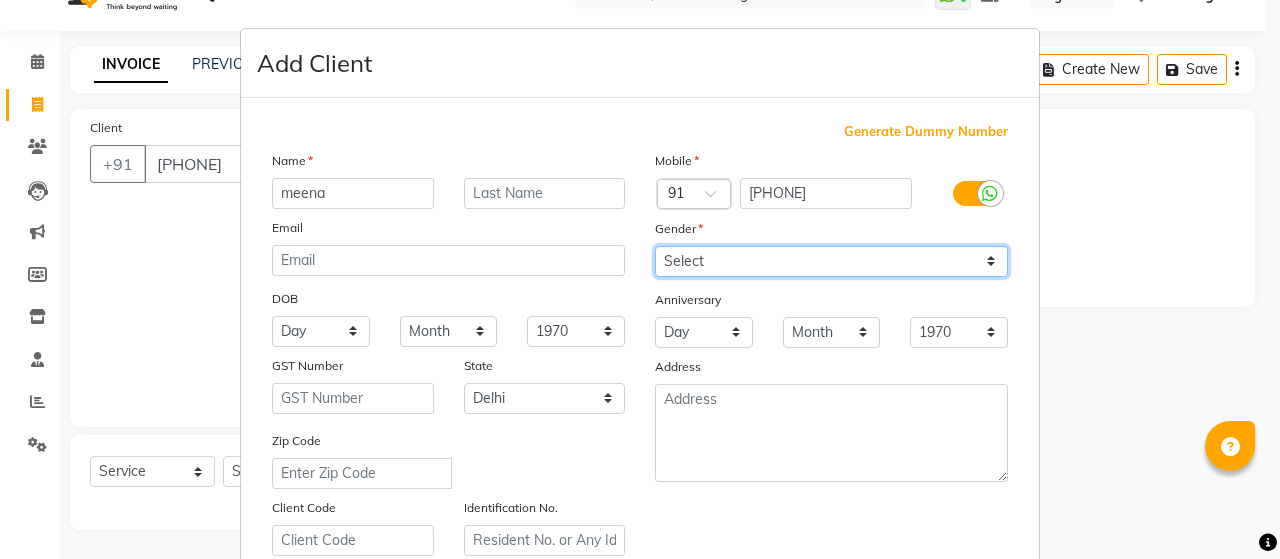 click on "Select Male Female Other Prefer Not To Say" at bounding box center (831, 261) 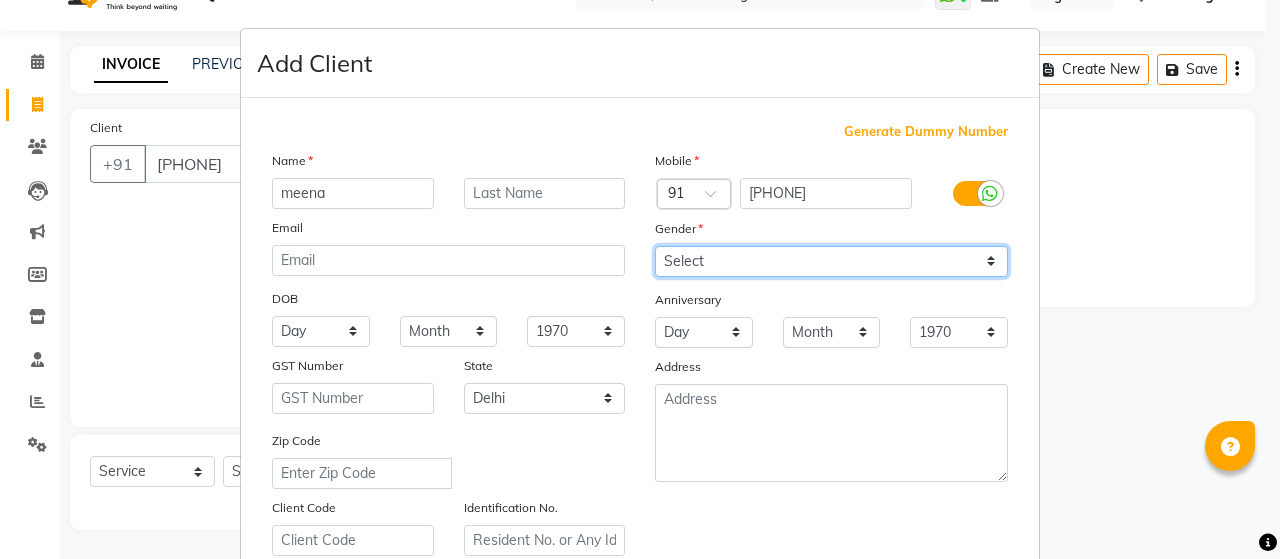 select on "female" 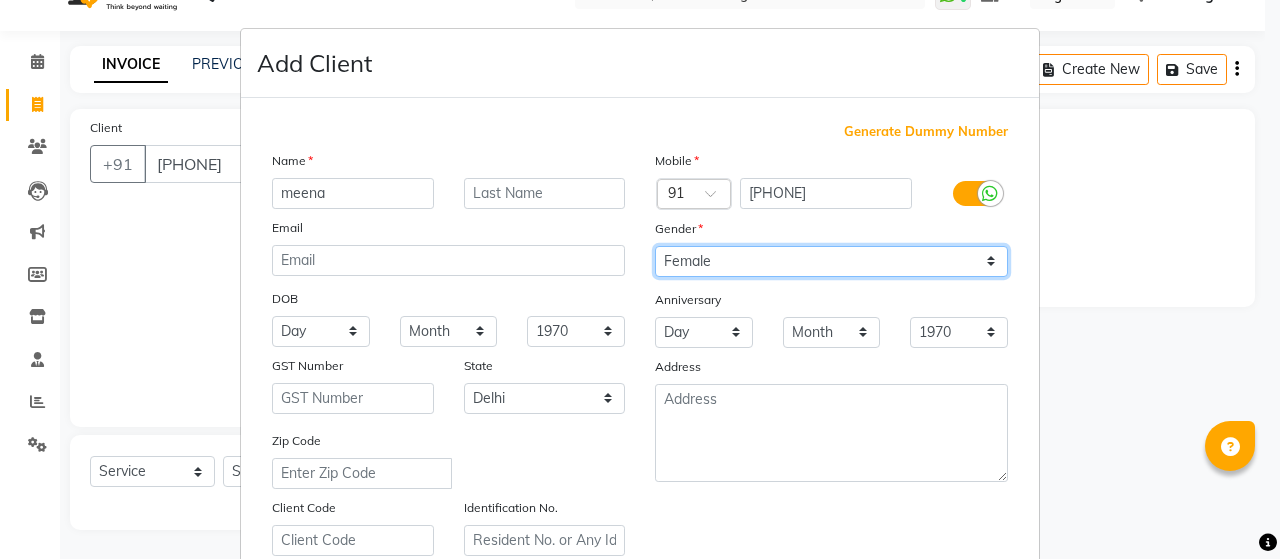 click on "Select Male Female Other Prefer Not To Say" at bounding box center (831, 261) 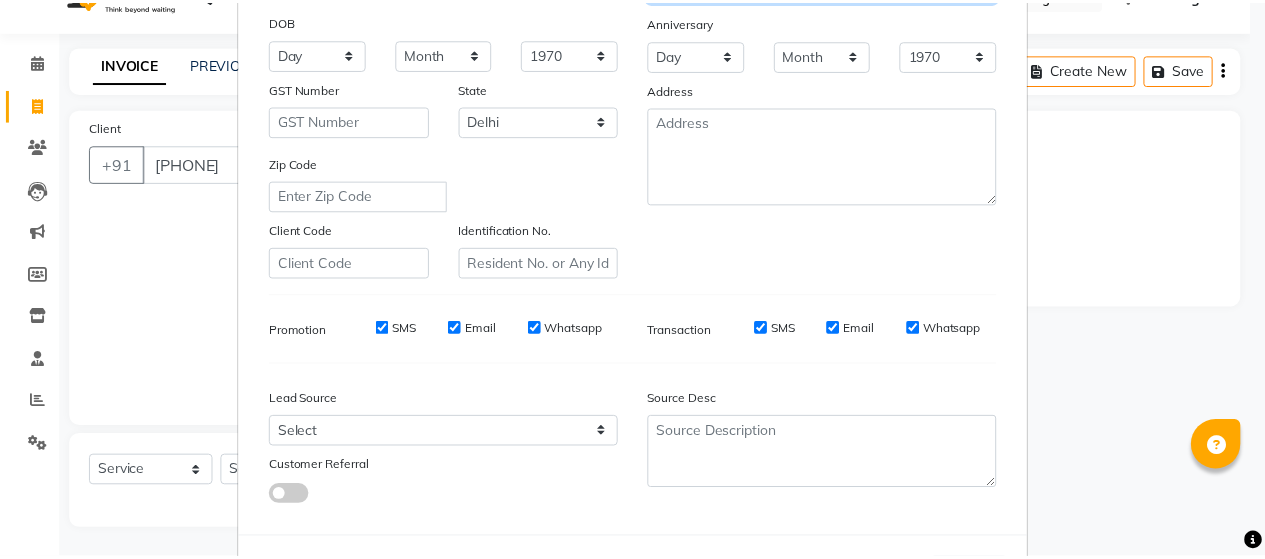 scroll, scrollTop: 360, scrollLeft: 0, axis: vertical 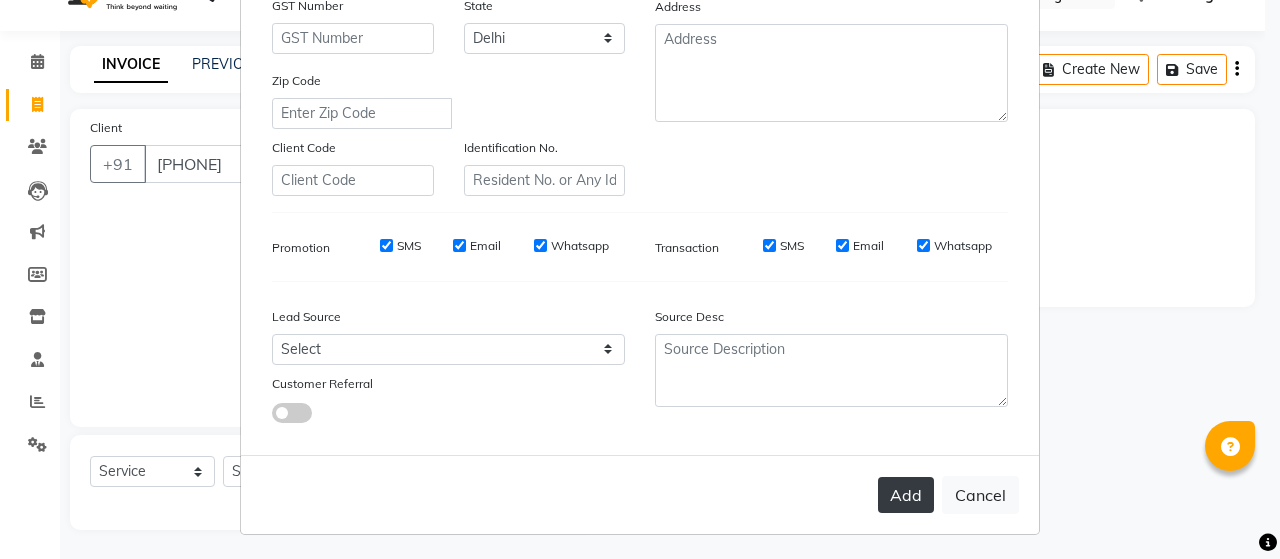 click on "Add" at bounding box center (906, 495) 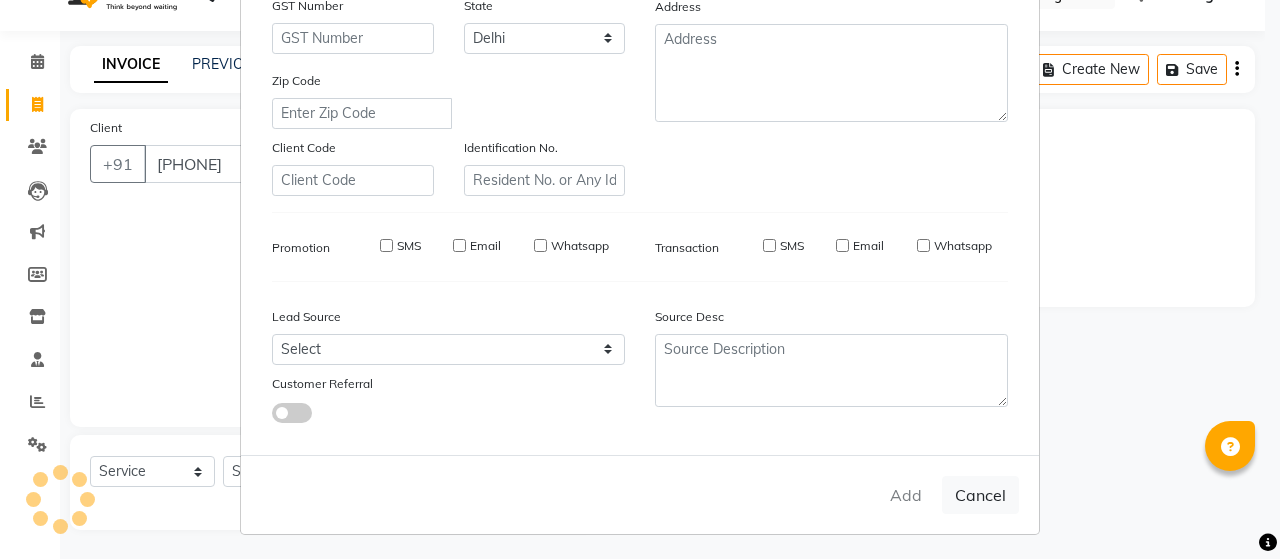 type on "95******56" 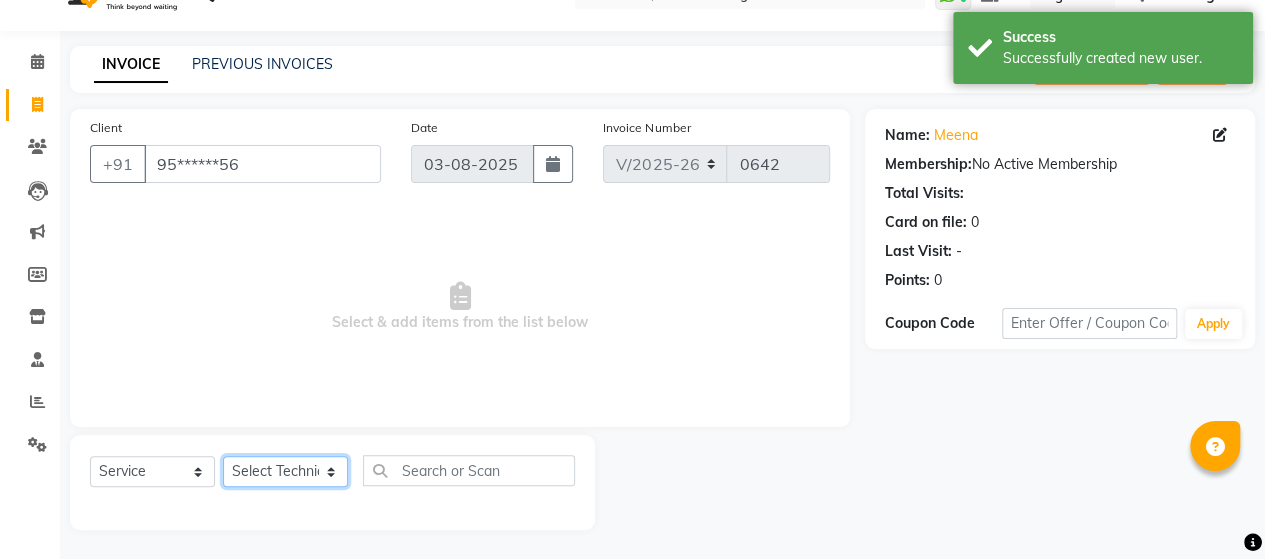 click on "Select Technician [NAME] Manager [NAME] [NAME] [NAME] [NAME] [NAME]" 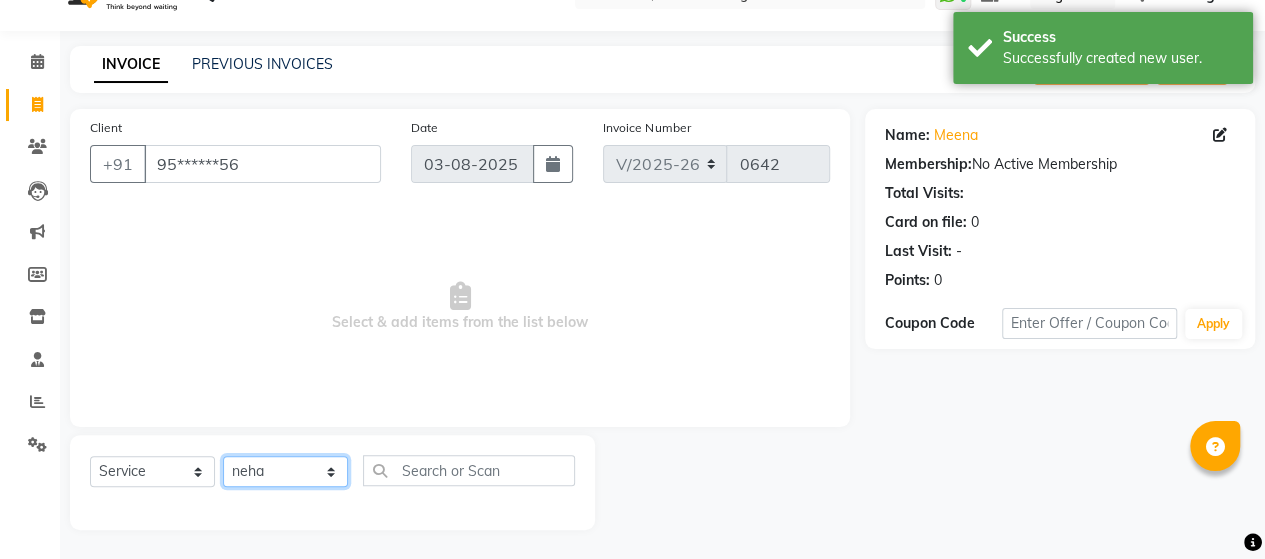 click on "Select Technician [NAME] Manager [NAME] [NAME] [NAME] [NAME] [NAME]" 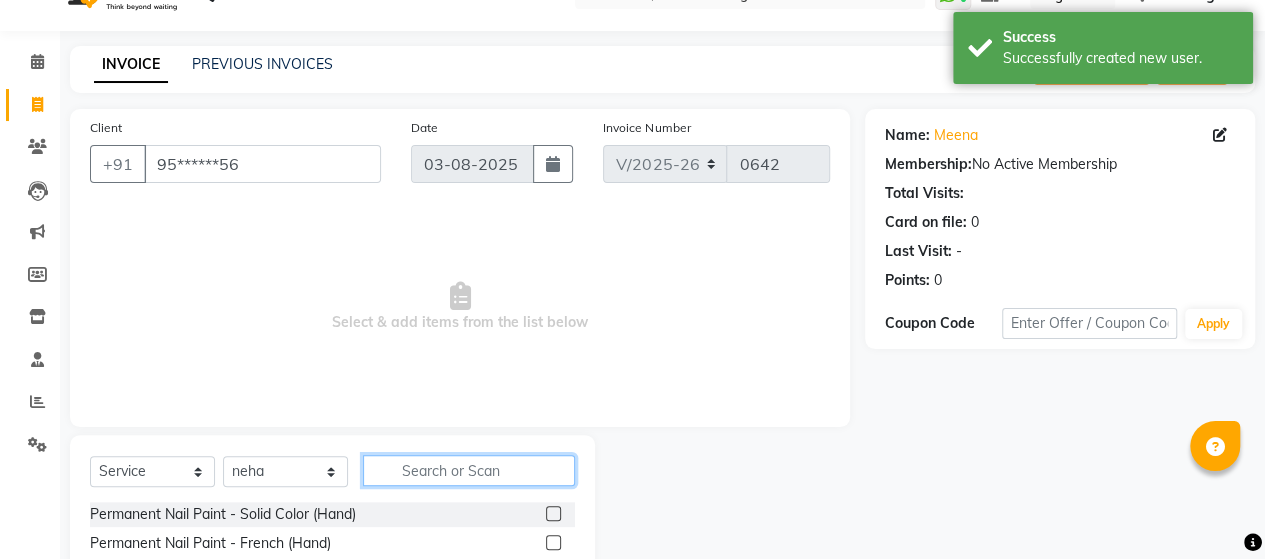 click 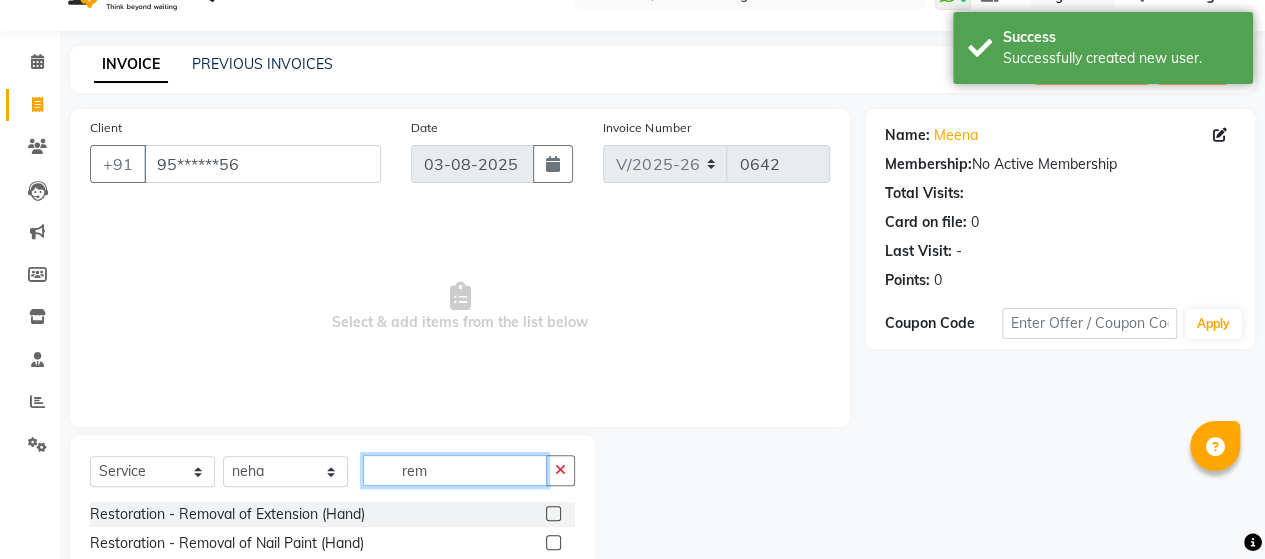 type on "rem" 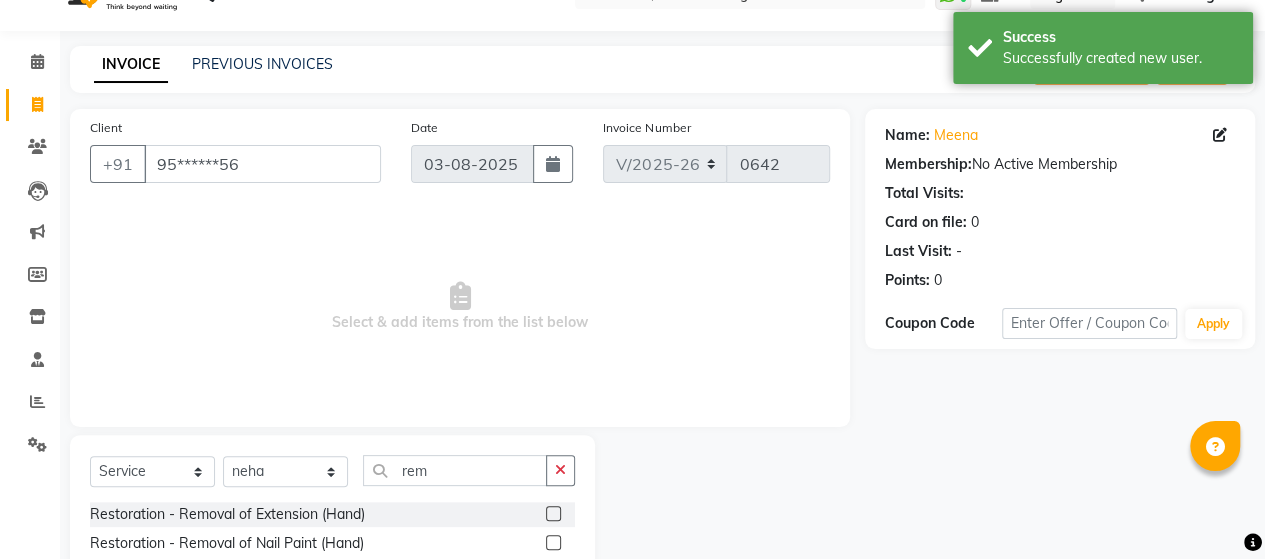 click 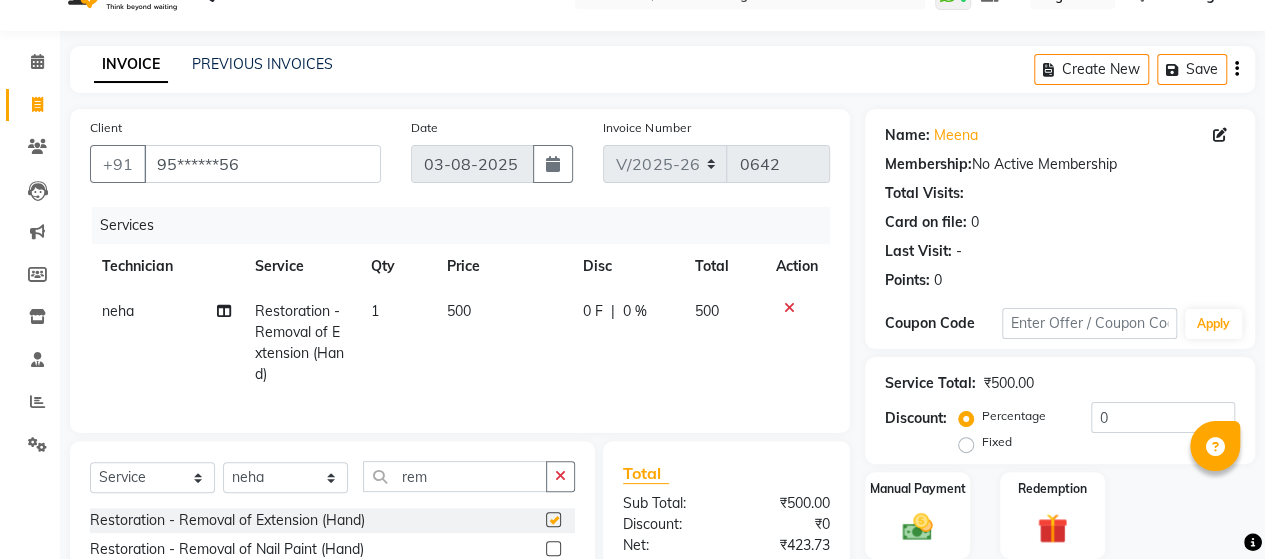 checkbox on "false" 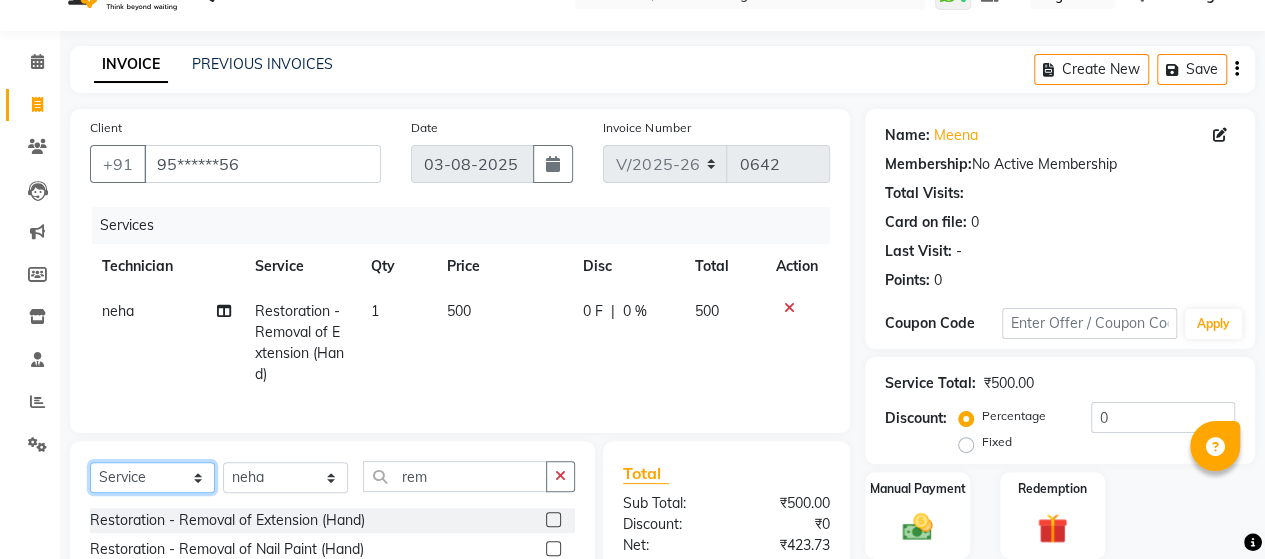 click on "Select  Service  Product  Membership  Package Voucher Prepaid Gift Card" 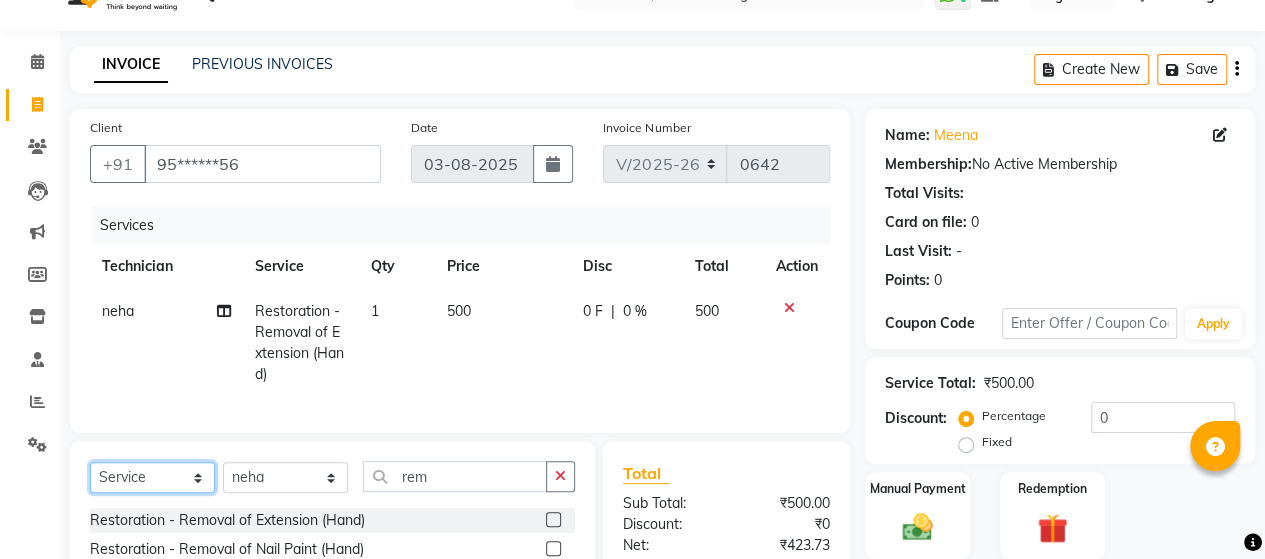 select on "product" 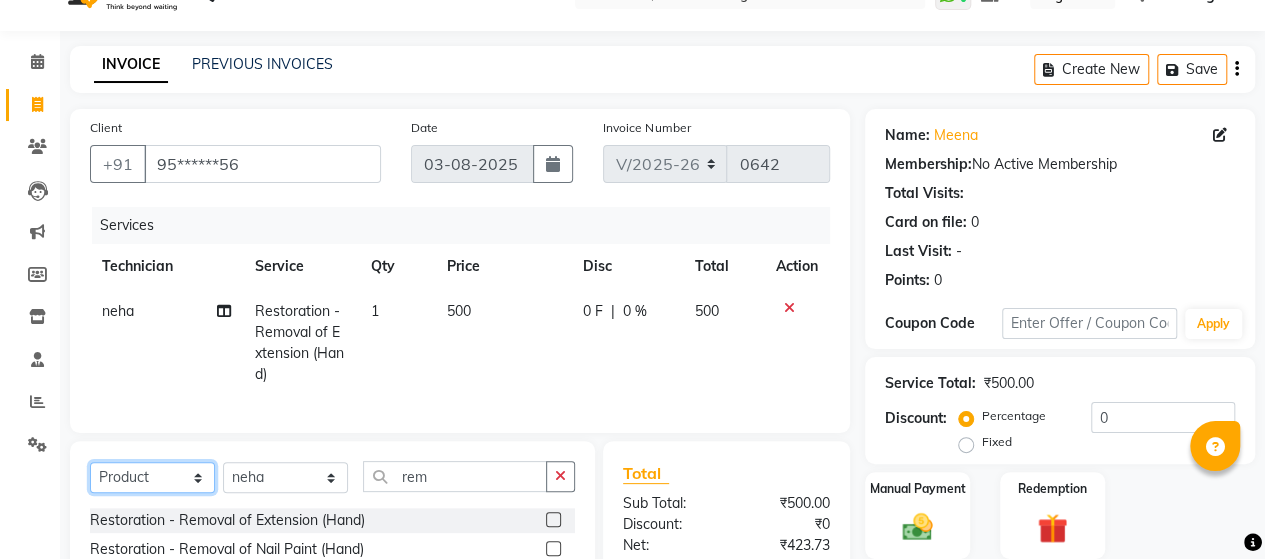 click on "Select  Service  Product  Membership  Package Voucher Prepaid Gift Card" 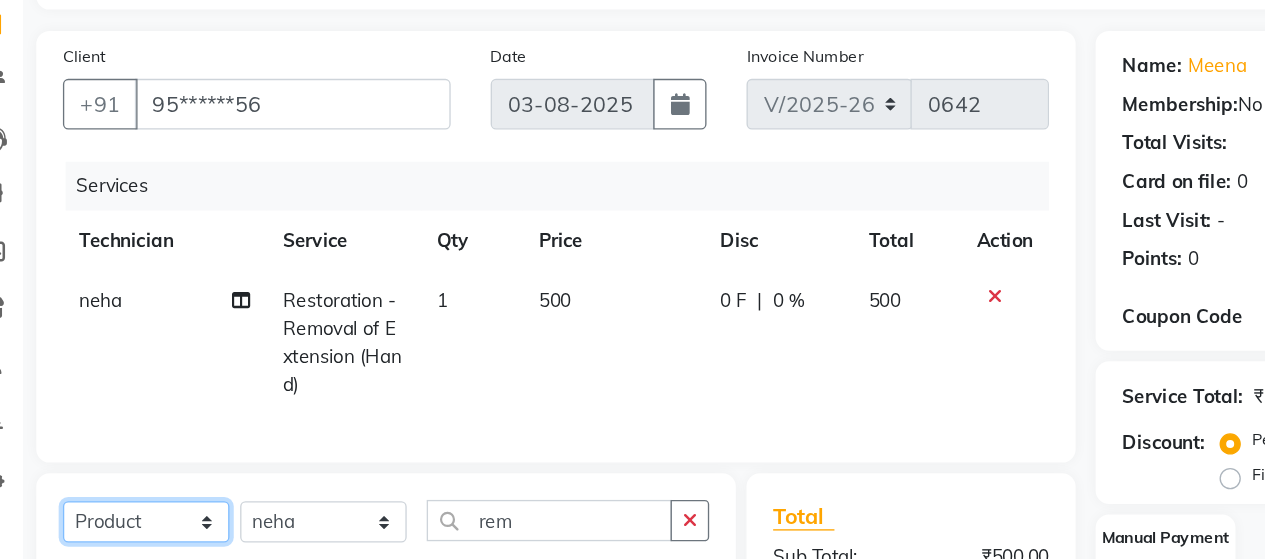 scroll, scrollTop: 41, scrollLeft: 0, axis: vertical 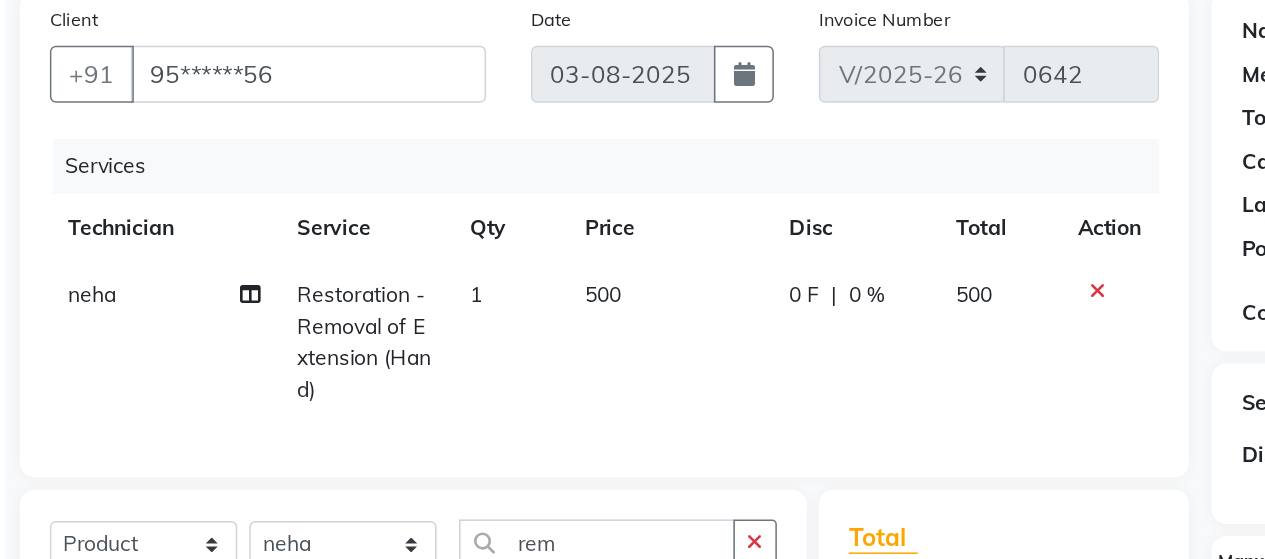click on "neha" 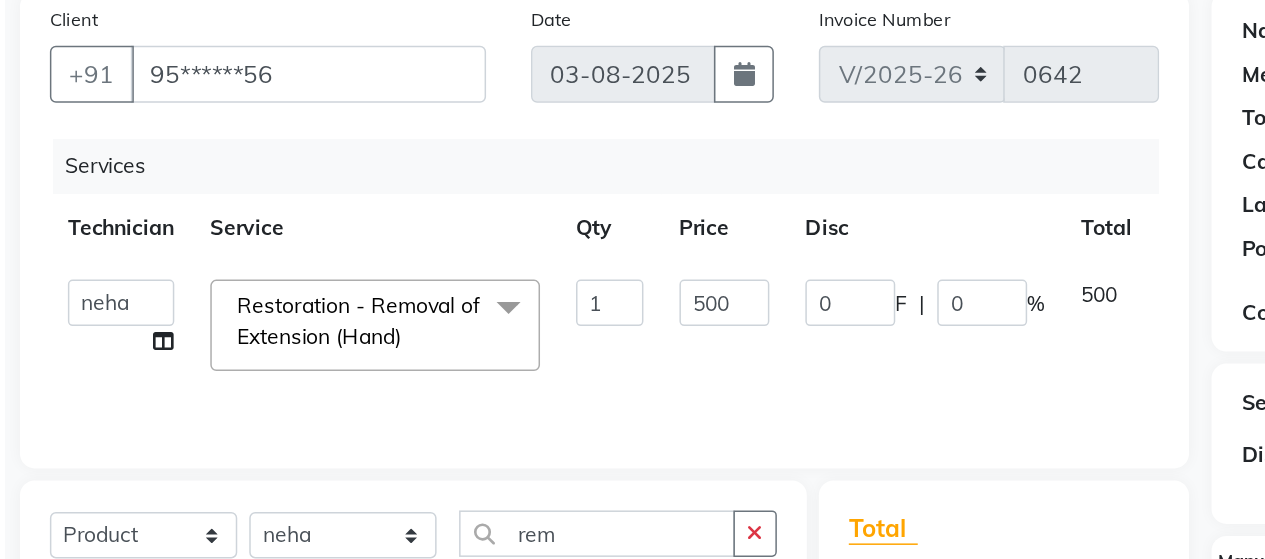 click on "Client +[COUNTRY_CODE] [PHONE] Date [DATE] Invoice Number V/2025 V/2025-26 0642 Services Technician Service Qty Price Disc Total Action  [NAME]   Manager   [NAME]   [NAME]   [NAME]   [NAME]  Restoration - Removal of Extension (Hand)  x Permanent Nail Paint - Solid Color (Hand) Permanent Nail Paint - French (Hand) Permanent Nail Paint - Solid Color (Toes) Permanent Nail Paint - French (Toes) Restoration - Gel (Hand) Restoration - Tip Replacement (Hand) Restoration - Touch -up (Hand) Restoration - Gel Color Changes (Hand) Restoration - Removal of Extension (Hand) Restoration - Removal of Nail Paint (Hand) Restoration - Gel (Toes) Restoration - Tip Replacement (Toes) Restoration - Touch -up (Toes) Restoration - Gel Color Changes (Toes) Restoration - Removal of Extension (Toes) Restoration - Removal of Nail Paint (Toes) Pedicure - Classic Pedicure - Deluxe Pedicure - Premium Pedicure - Platinum Manicure  - Classic Manicure  - Deluxe Manicure  - Premium Eyelash Refil - Classic Eyelash Refil - Hybrid Eyelash Refil - Volume 1" 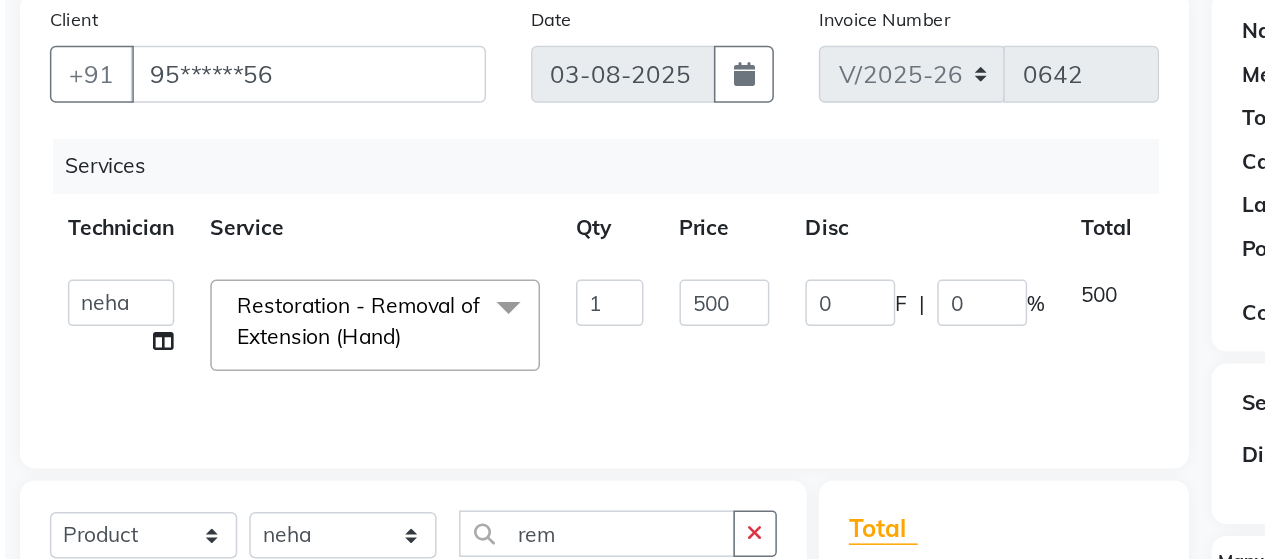 scroll, scrollTop: 41, scrollLeft: 0, axis: vertical 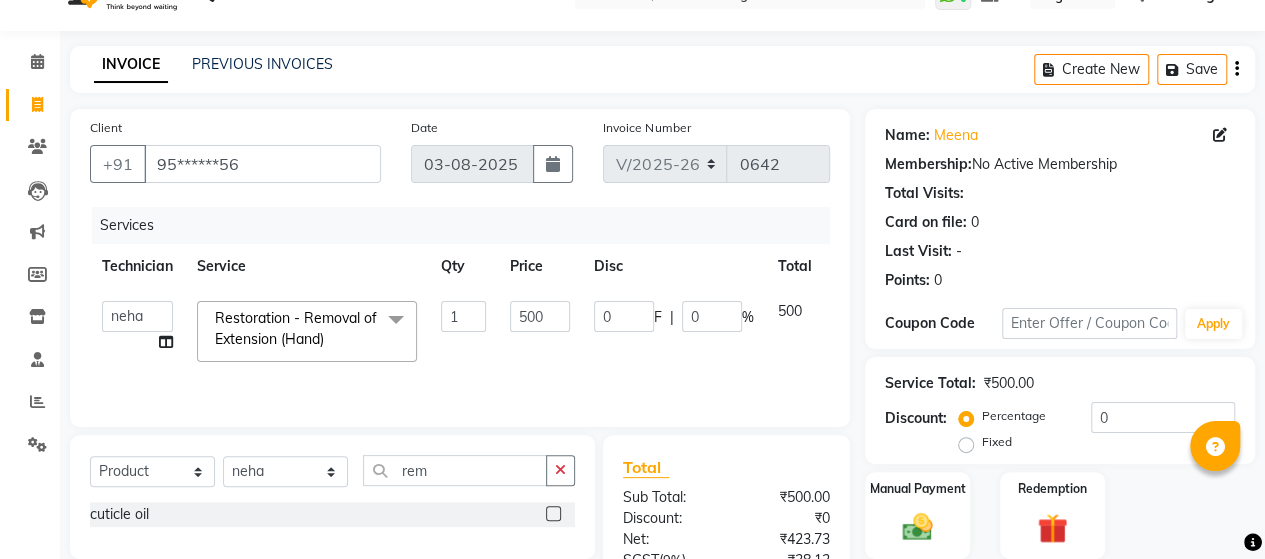 click 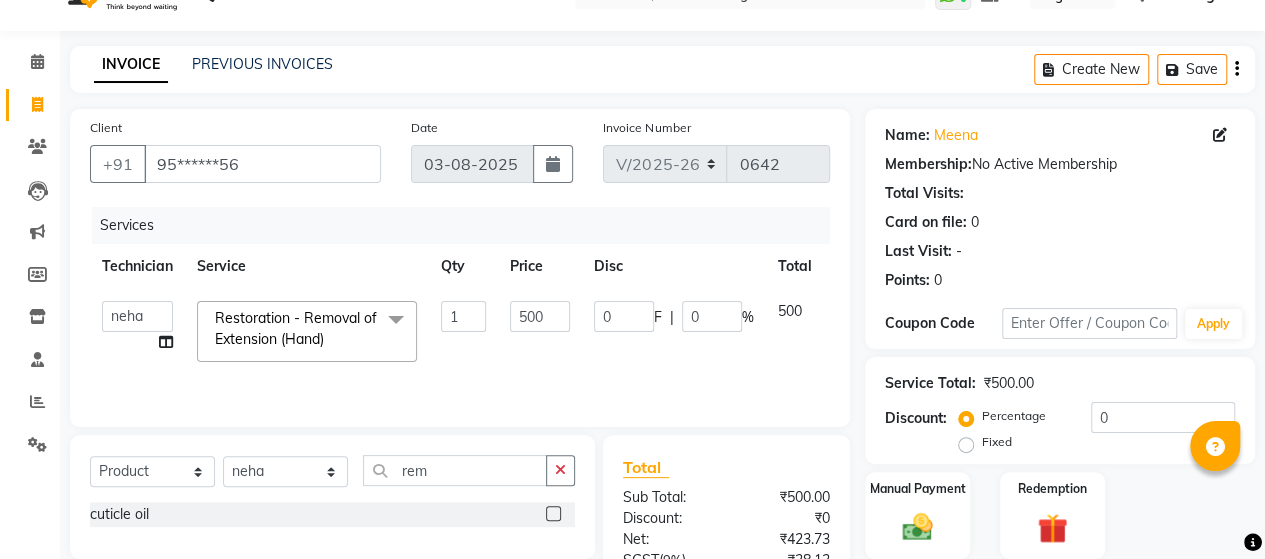 click at bounding box center [552, 514] 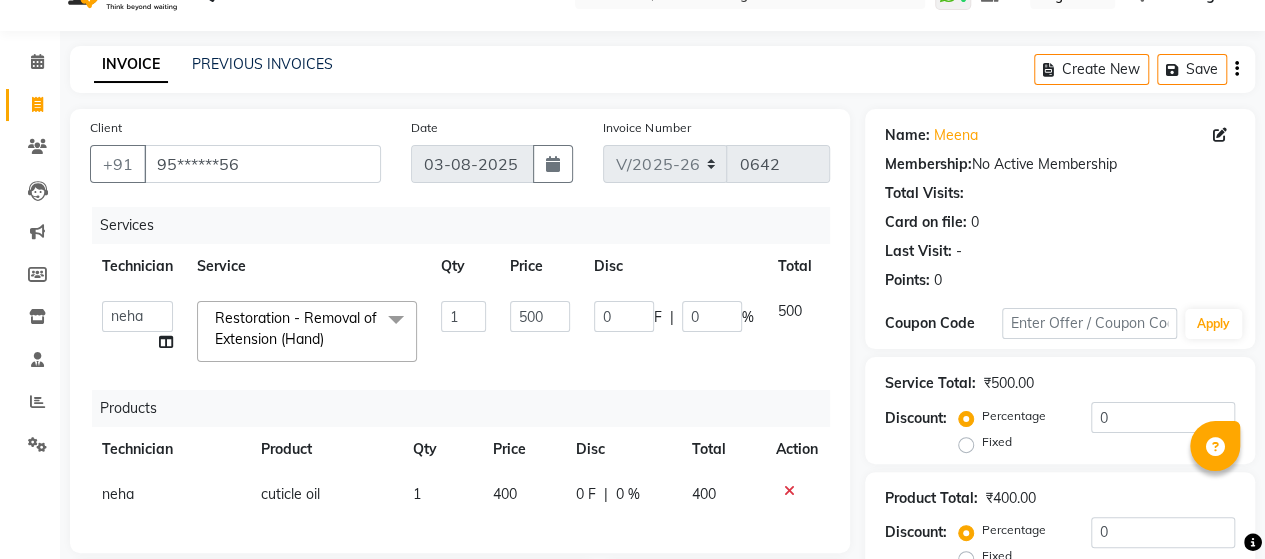 checkbox on "false" 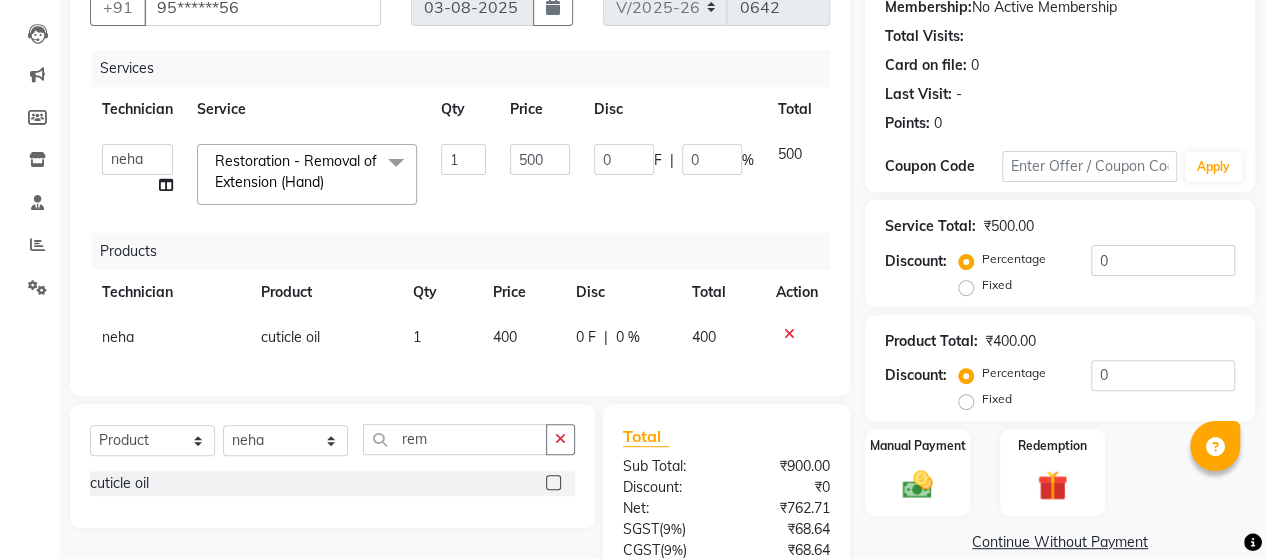 scroll, scrollTop: 199, scrollLeft: 0, axis: vertical 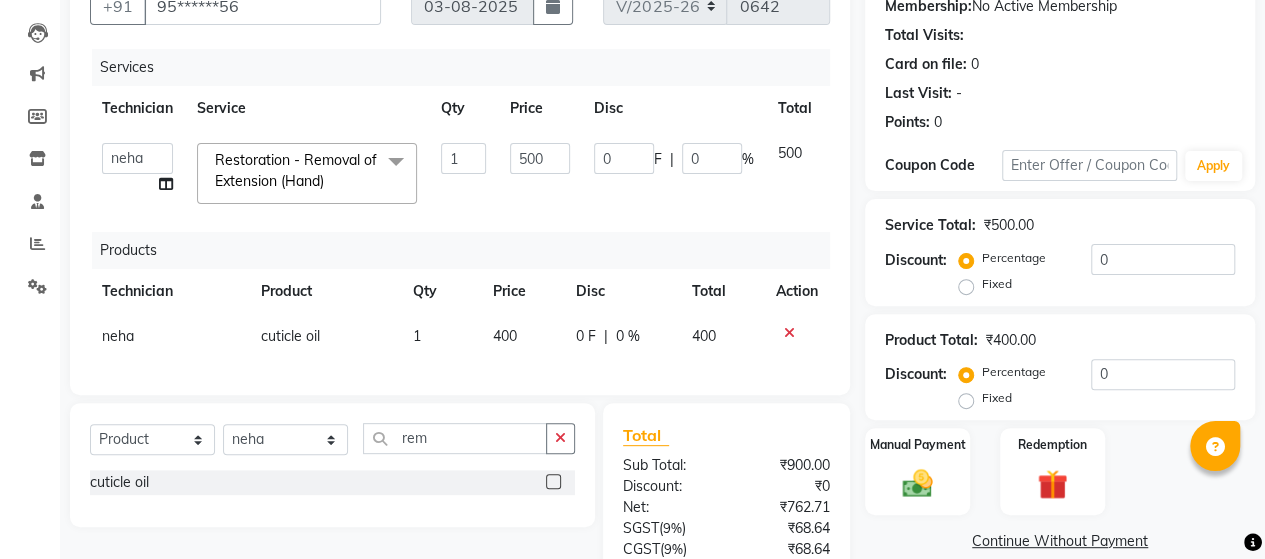 click on "Price" 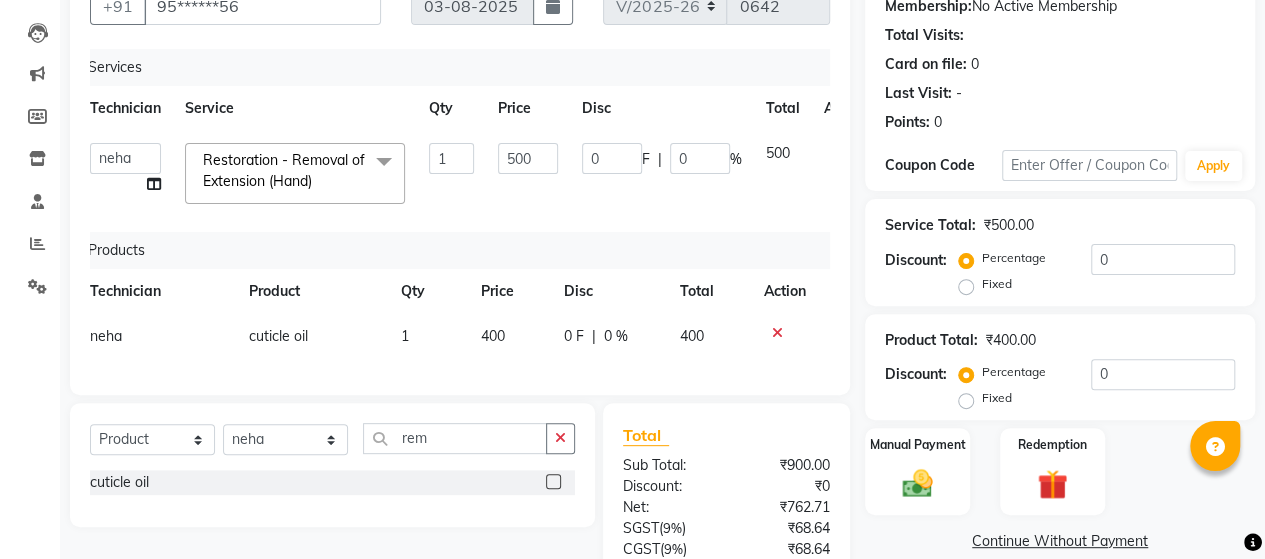 scroll, scrollTop: 0, scrollLeft: 0, axis: both 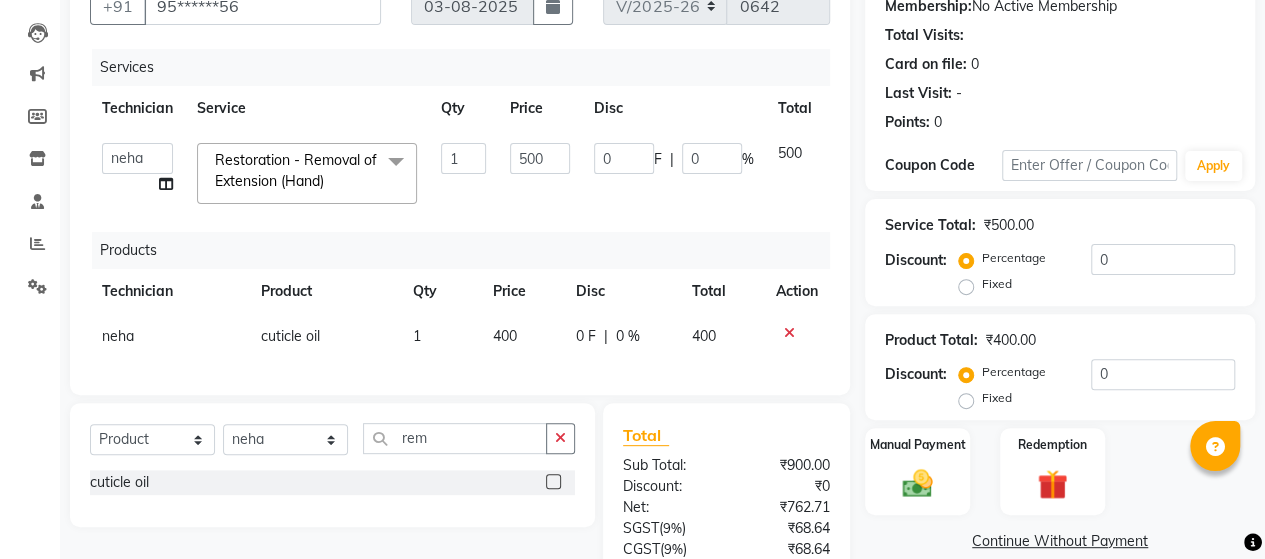 click on "Price" 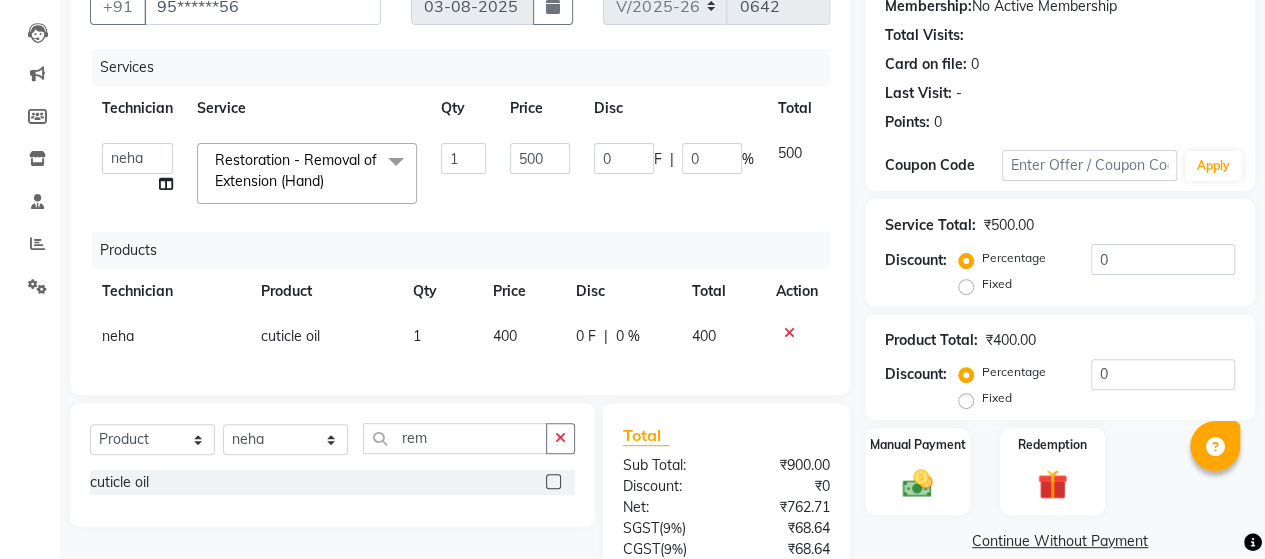 select on "40727" 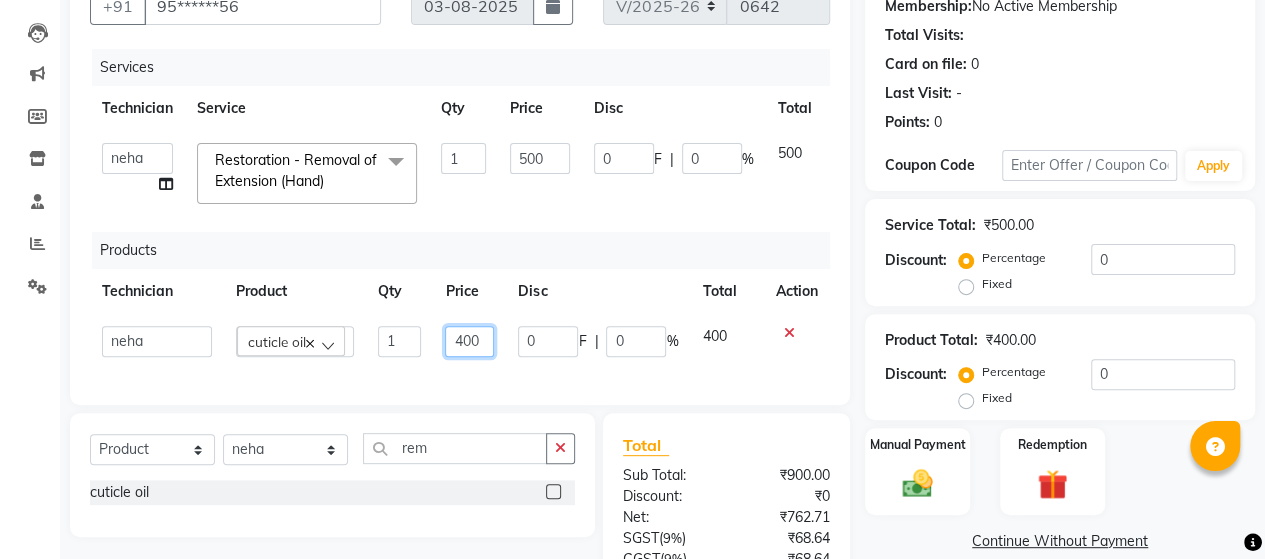 click on "400" 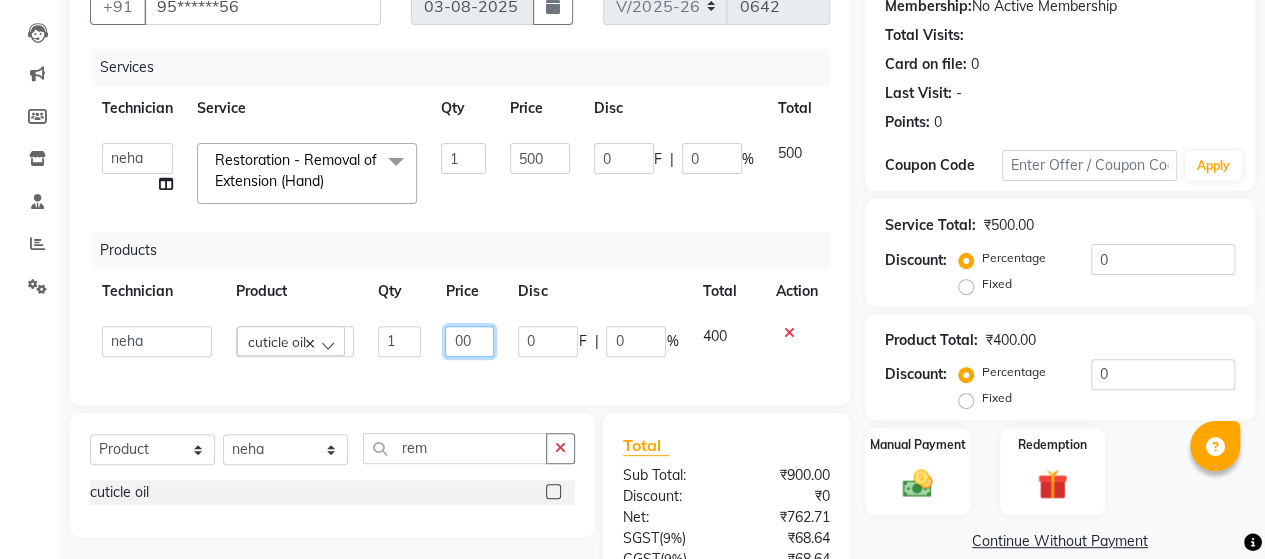 type on "500" 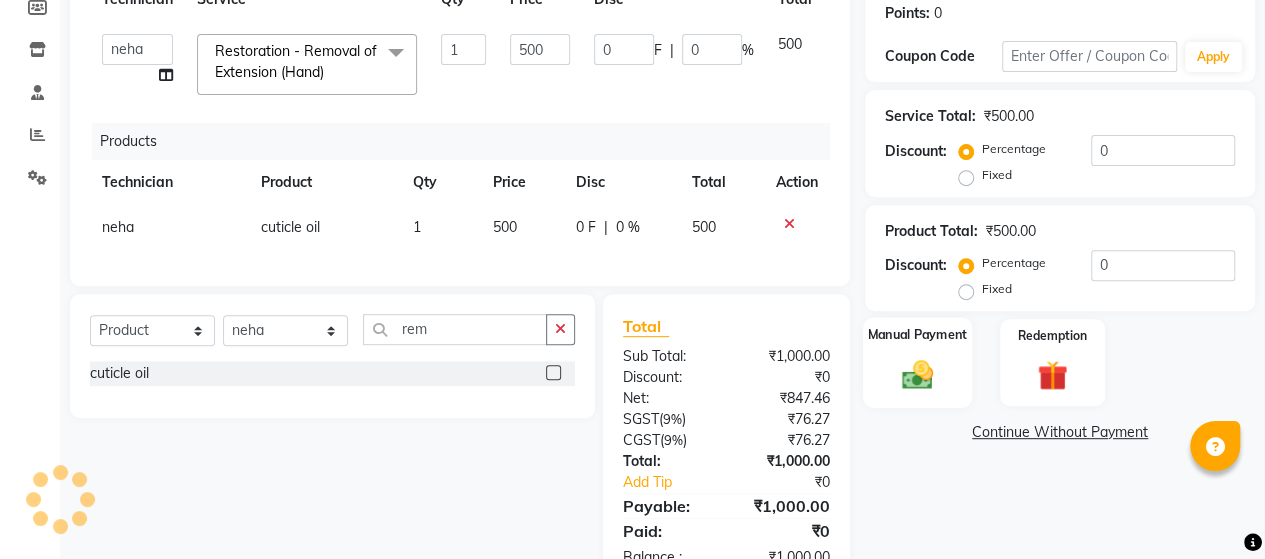 scroll, scrollTop: 380, scrollLeft: 0, axis: vertical 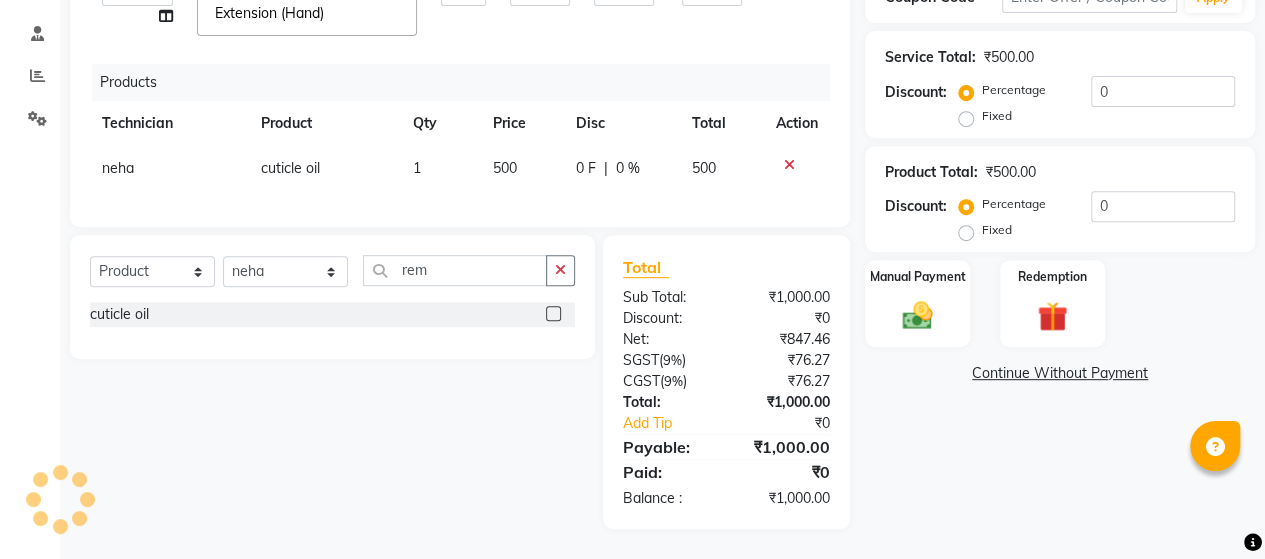 click on "Name: [NAME]  Membership:  No Active Membership  Total Visits:   Card on file:  0 Last Visit:   - Points:   0  Coupon Code Apply Service Total:  ₹500.00  Discount:  Percentage   Fixed  0 Product Total:  ₹500.00  Discount:  Percentage   Fixed  0 Manual Payment Redemption  Continue Without Payment" 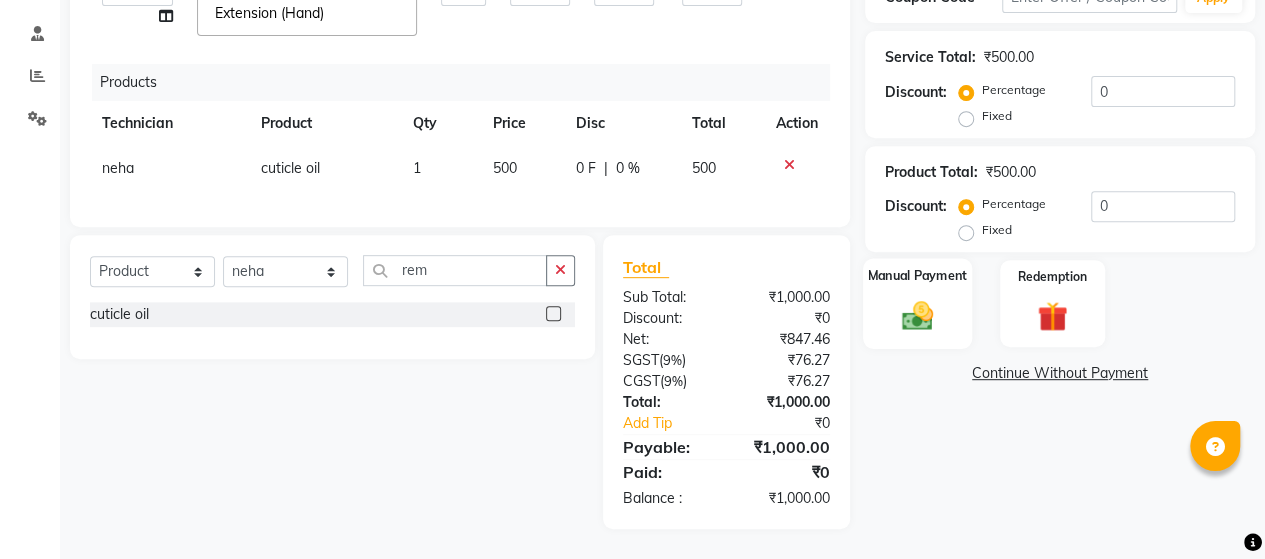 click on "Manual Payment" 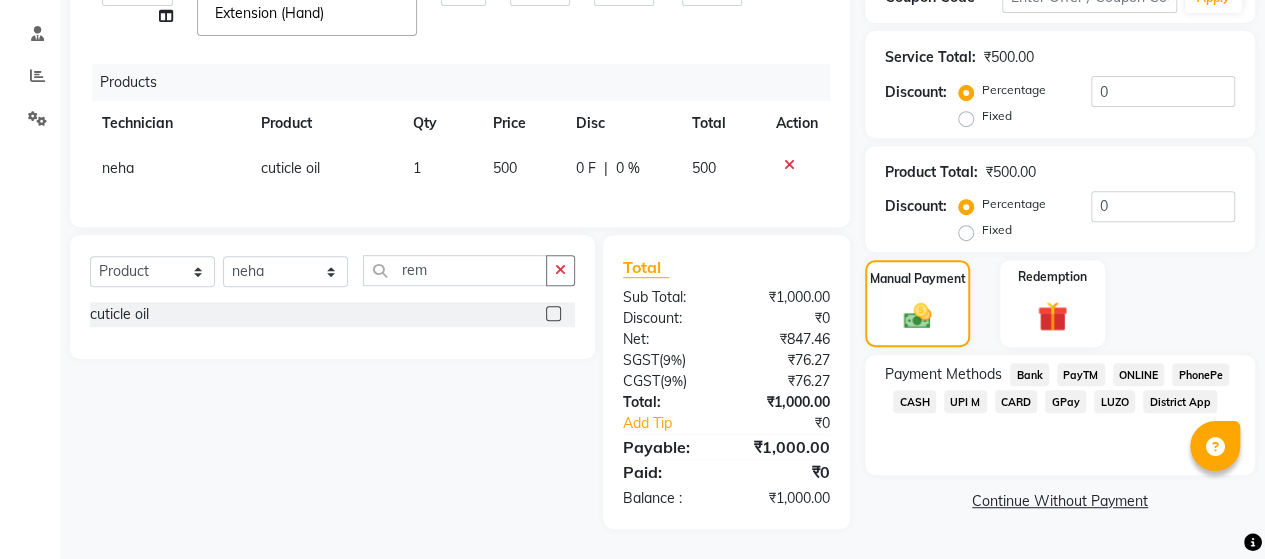 click on "CASH" 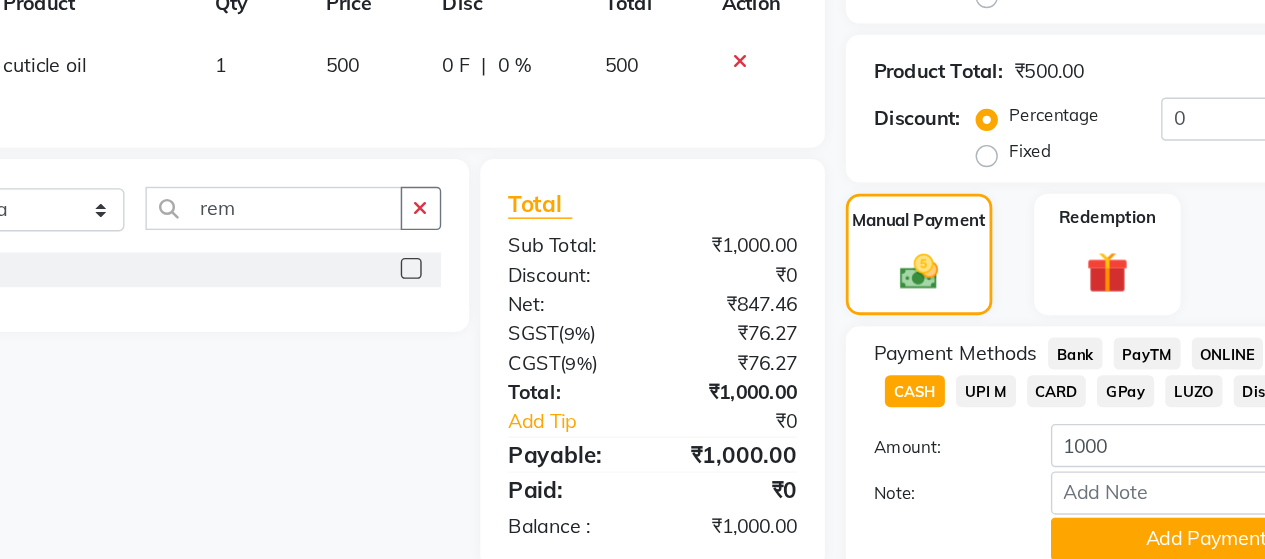 scroll, scrollTop: 378, scrollLeft: 0, axis: vertical 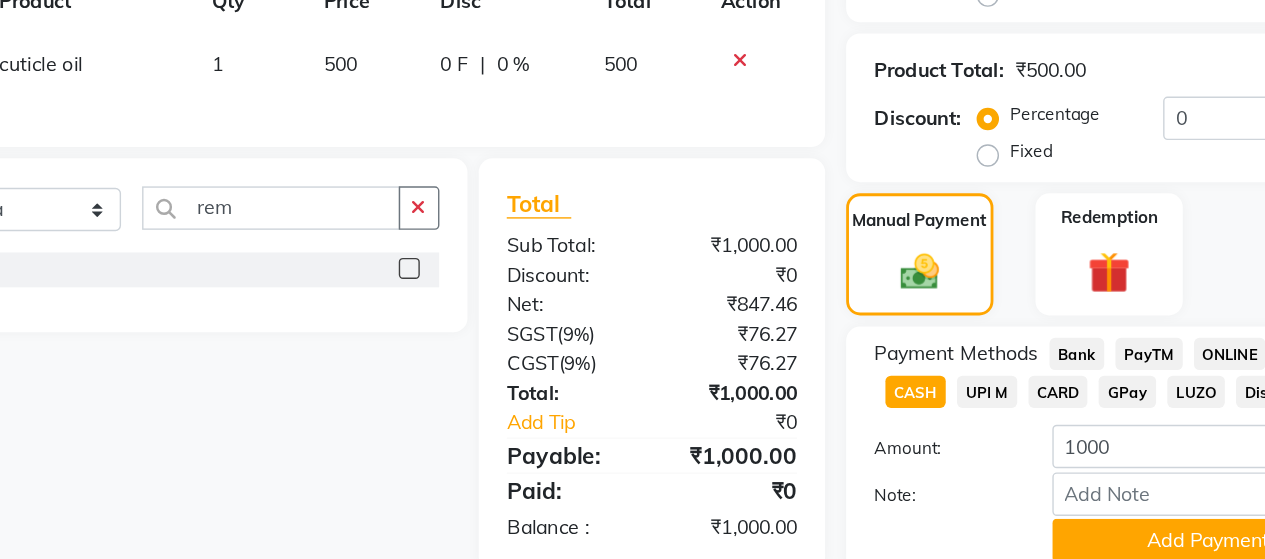 click on "CASH" 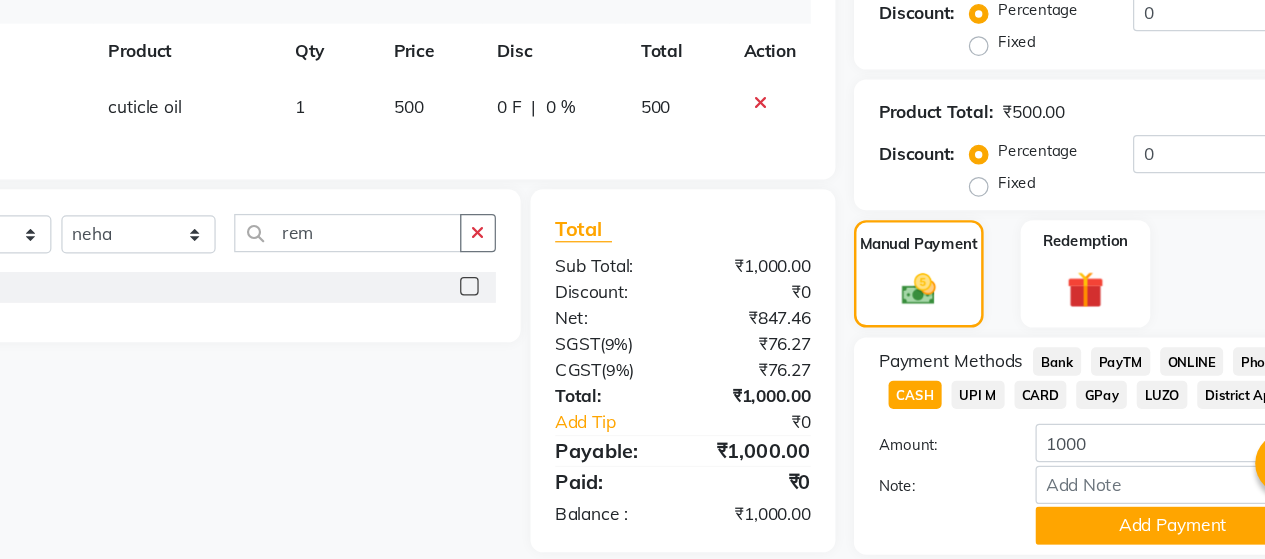 scroll, scrollTop: 378, scrollLeft: 0, axis: vertical 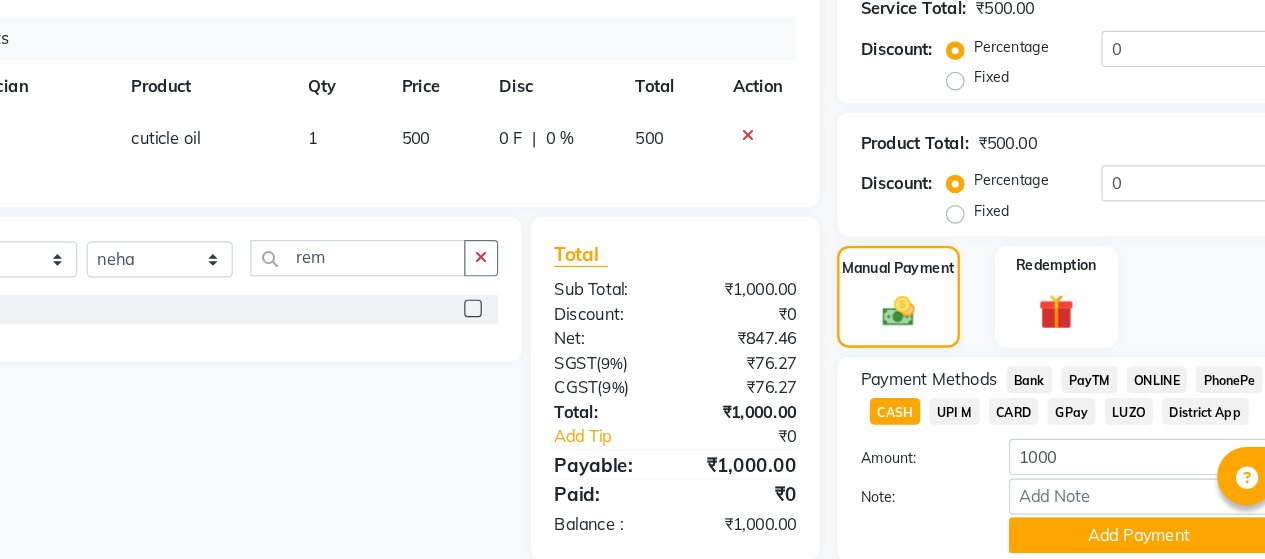 click on "Manual Payment" 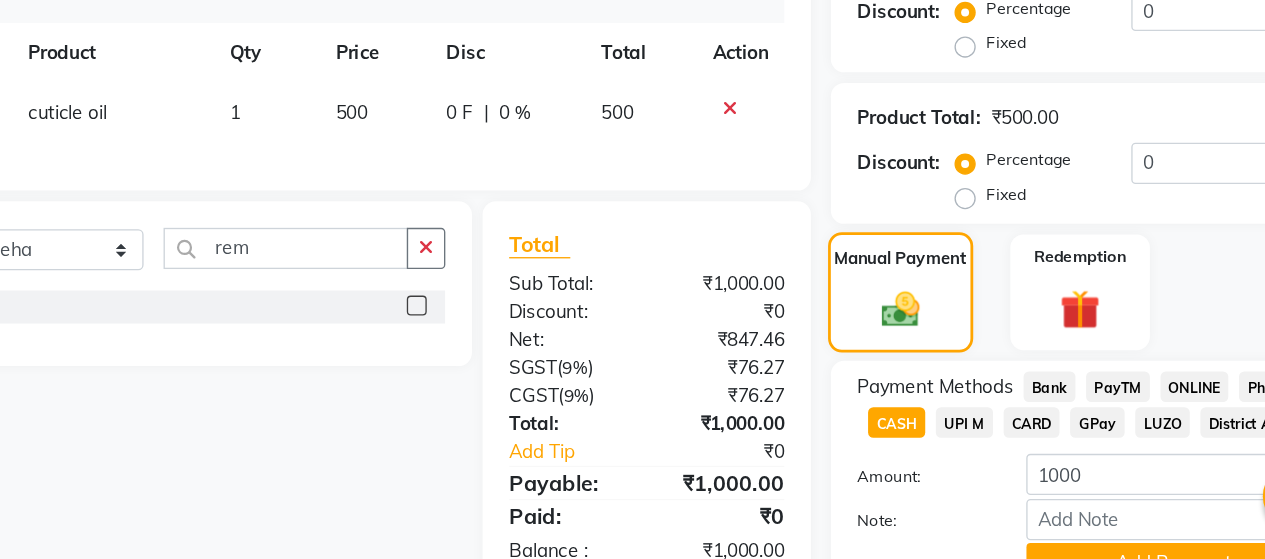 scroll, scrollTop: 378, scrollLeft: 0, axis: vertical 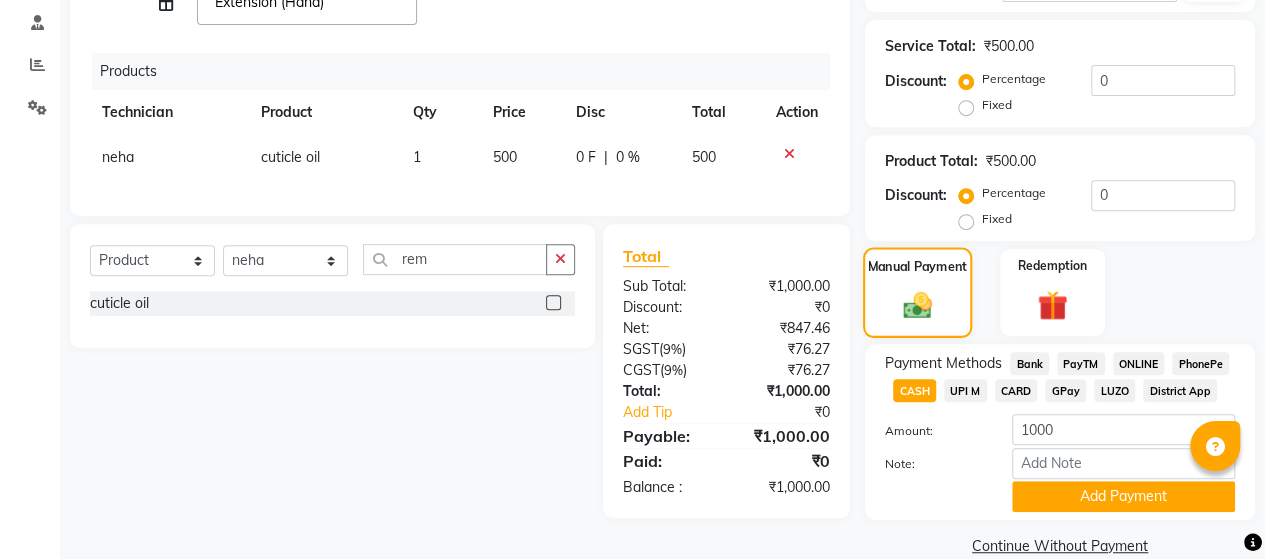 click on "Manual Payment" 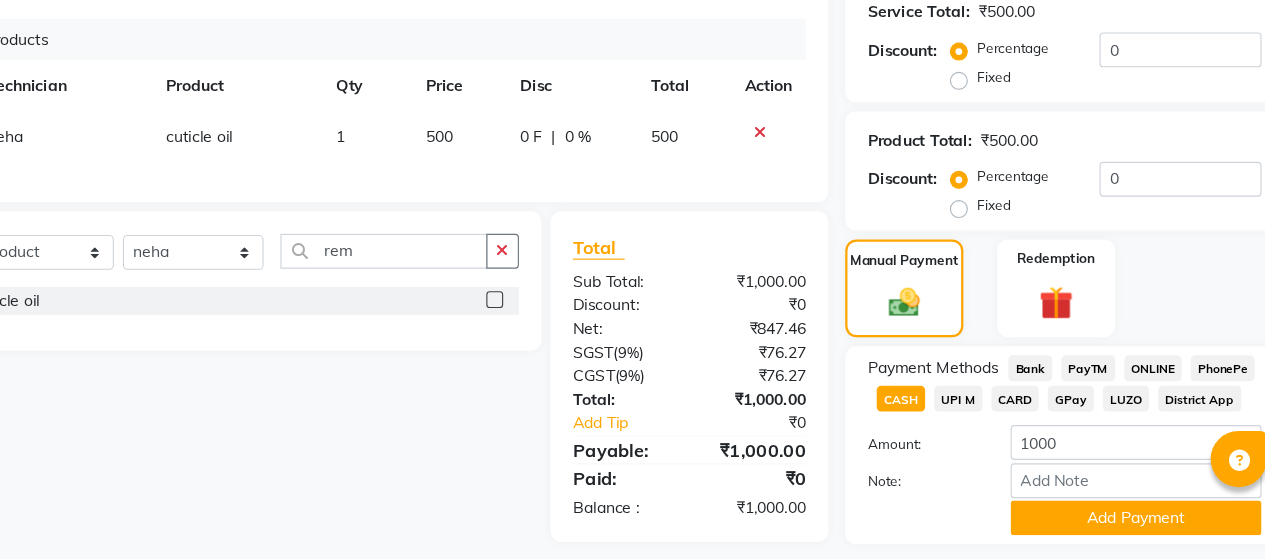 scroll, scrollTop: 376, scrollLeft: 0, axis: vertical 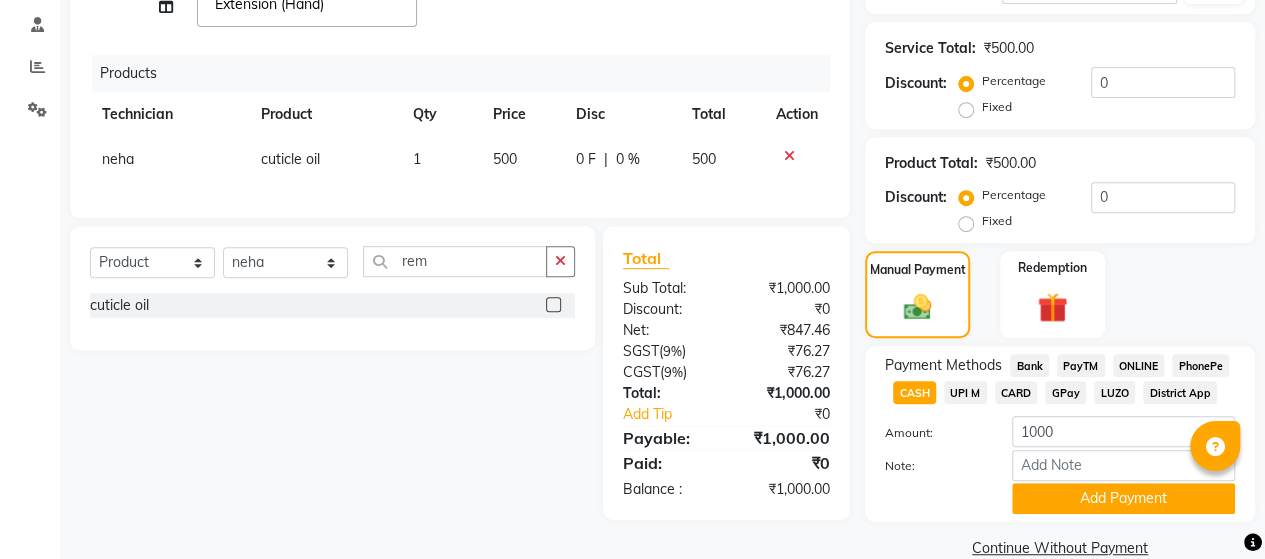 click on "Payment Methods  Bank   PayTM   ONLINE   PhonePe   CASH   UPI M   CARD   GPay   LUZO   District App" 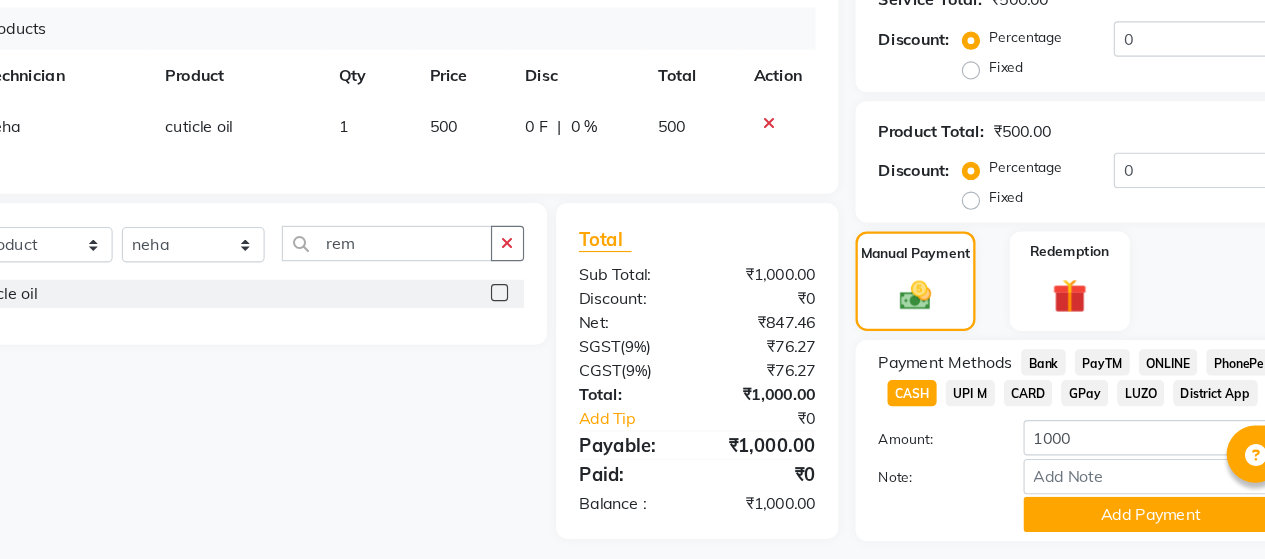 scroll, scrollTop: 376, scrollLeft: 0, axis: vertical 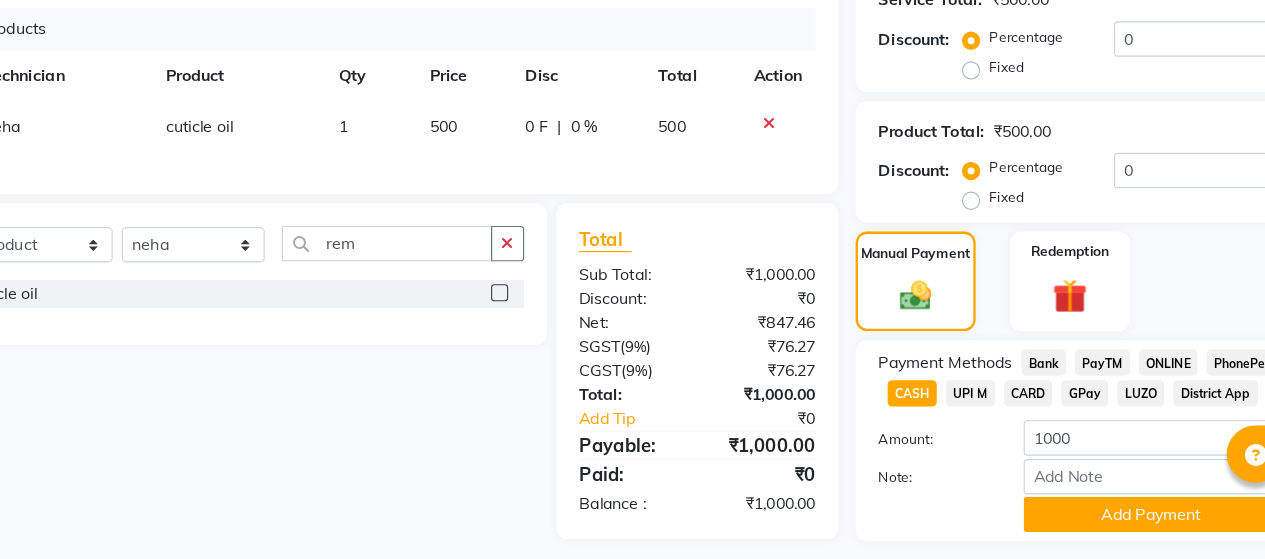 click on "UPI M" 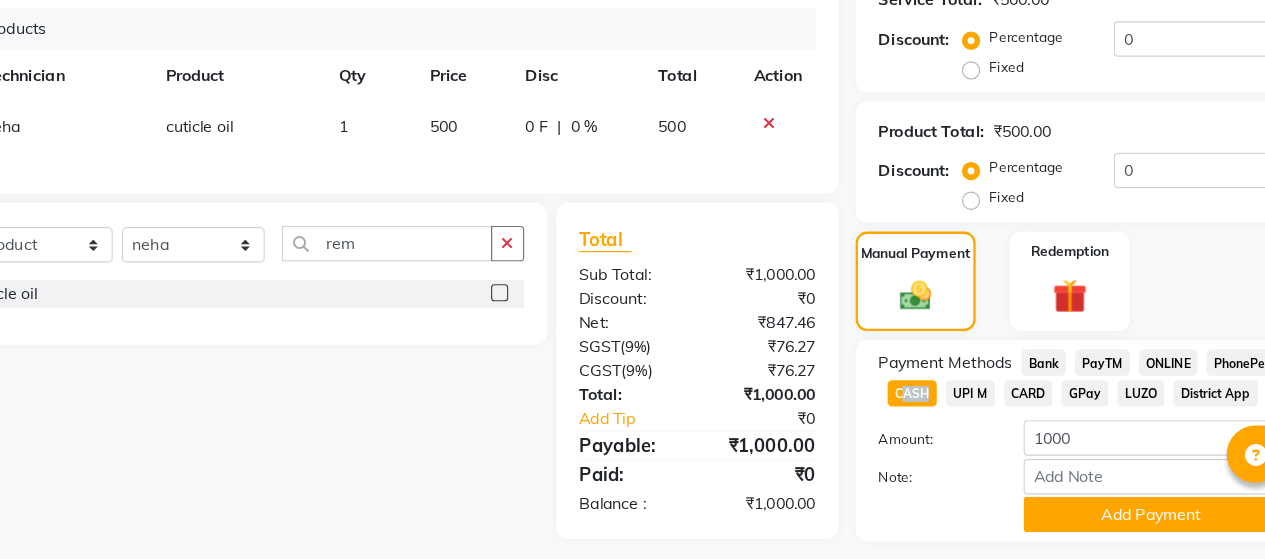 drag, startPoint x: 936, startPoint y: 392, endPoint x: 895, endPoint y: 404, distance: 42.72002 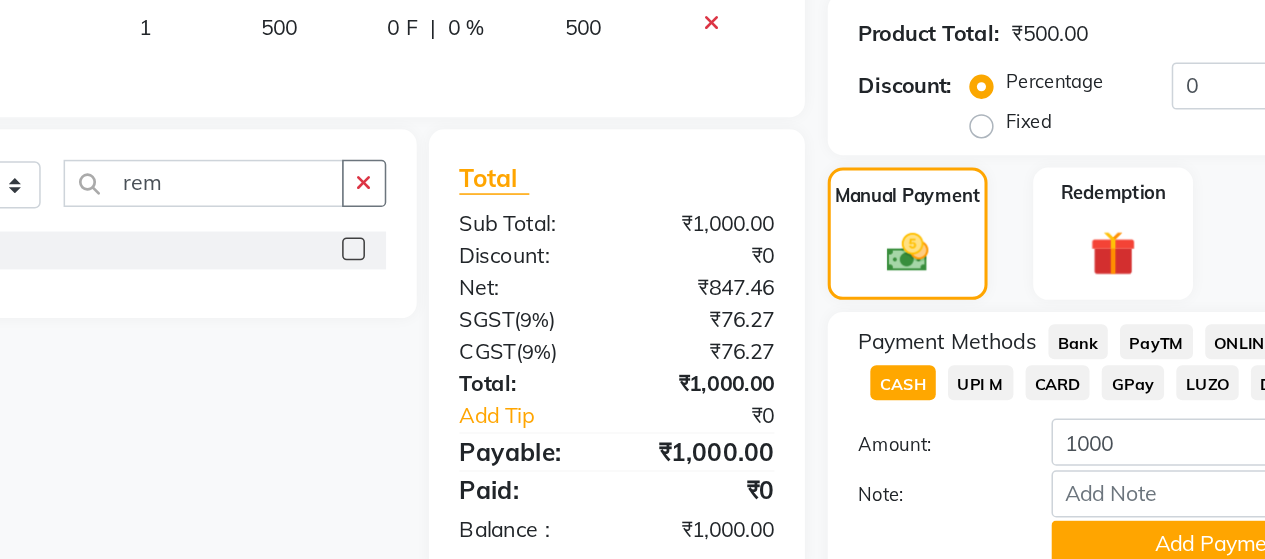 scroll, scrollTop: 376, scrollLeft: 0, axis: vertical 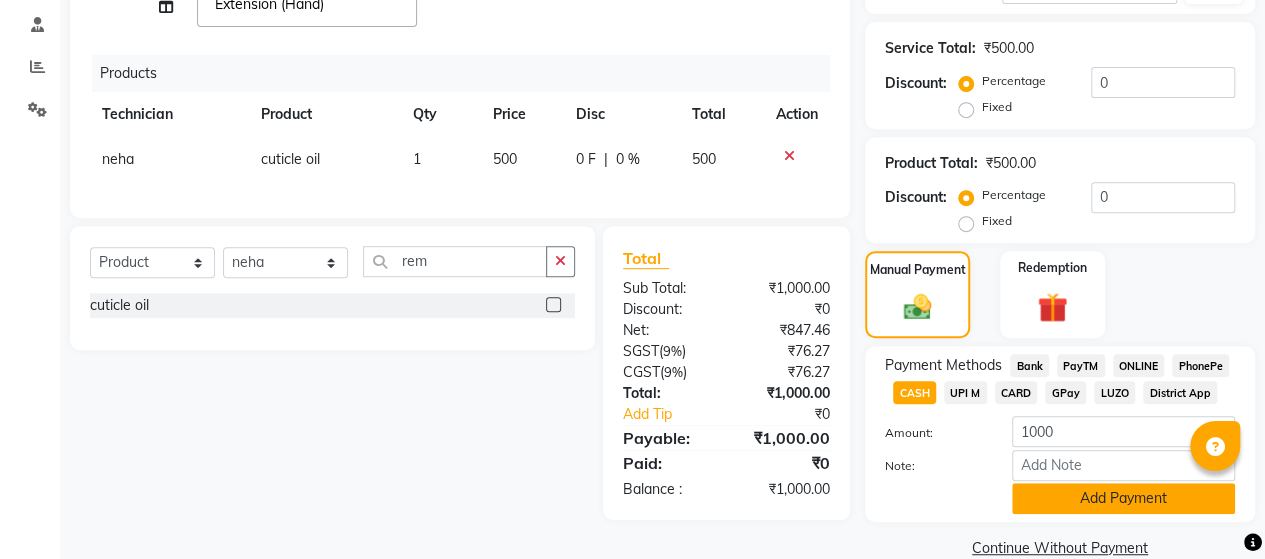 drag, startPoint x: 936, startPoint y: 412, endPoint x: 1069, endPoint y: 493, distance: 155.72412 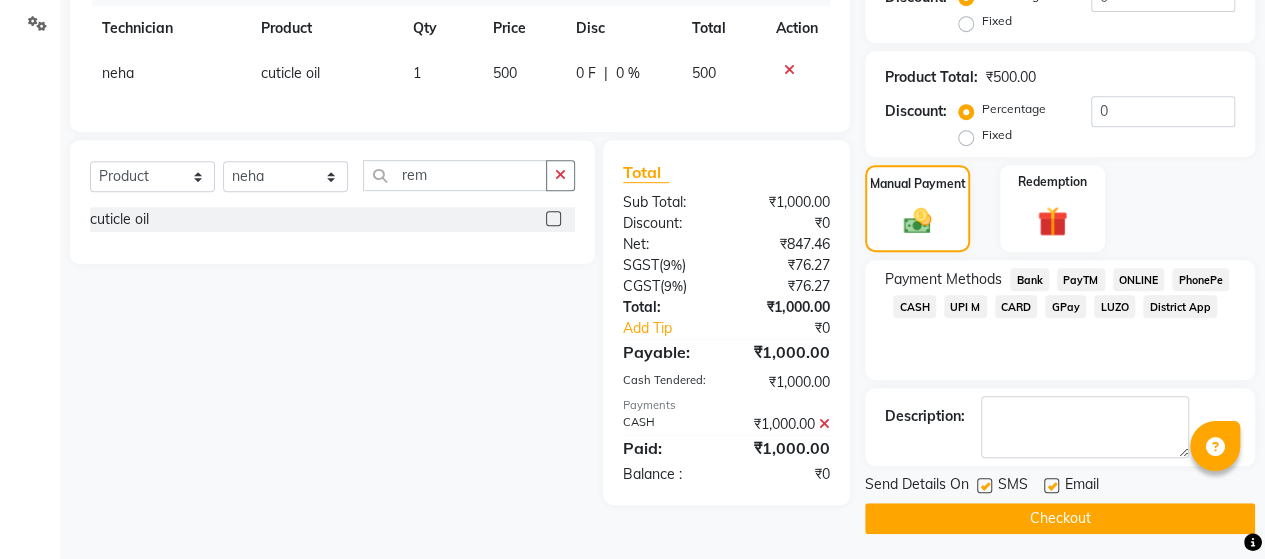 scroll, scrollTop: 465, scrollLeft: 0, axis: vertical 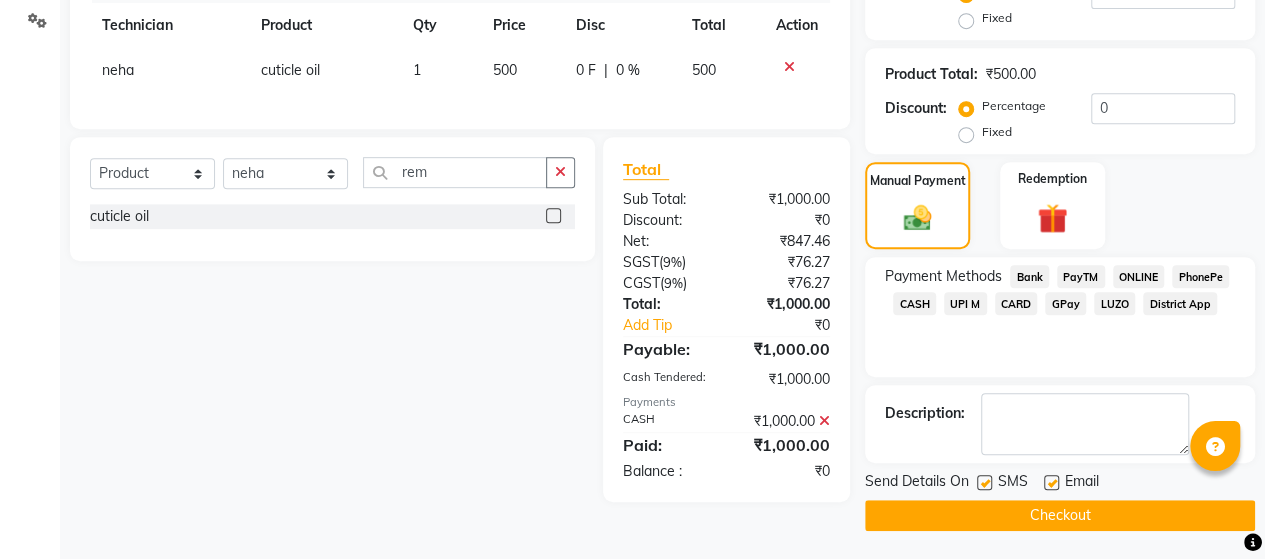 click on "Checkout" 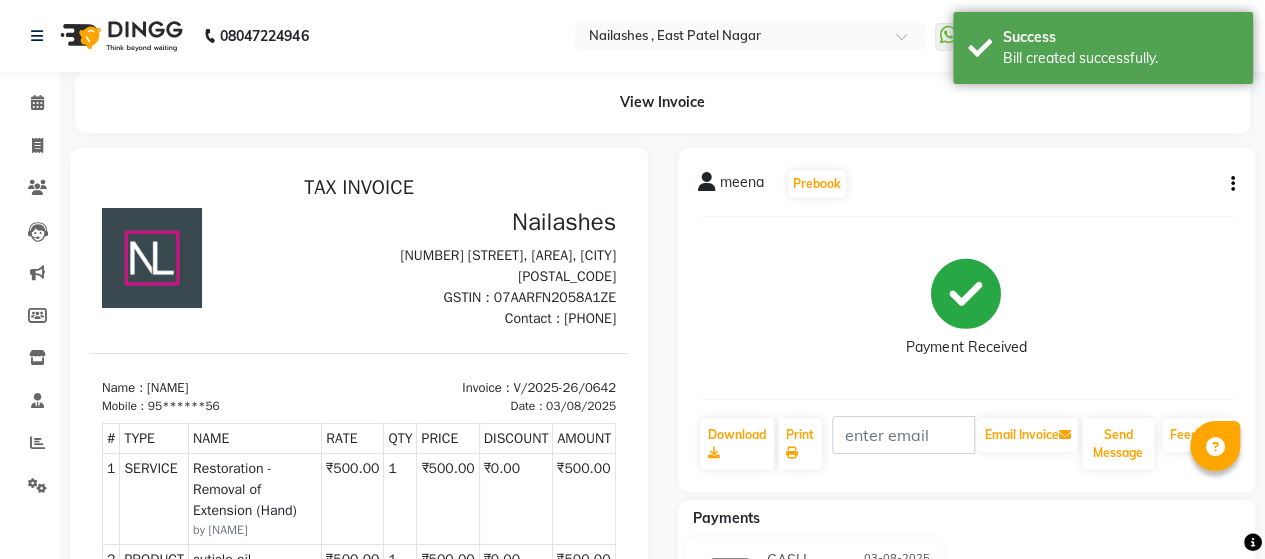 scroll, scrollTop: 0, scrollLeft: 0, axis: both 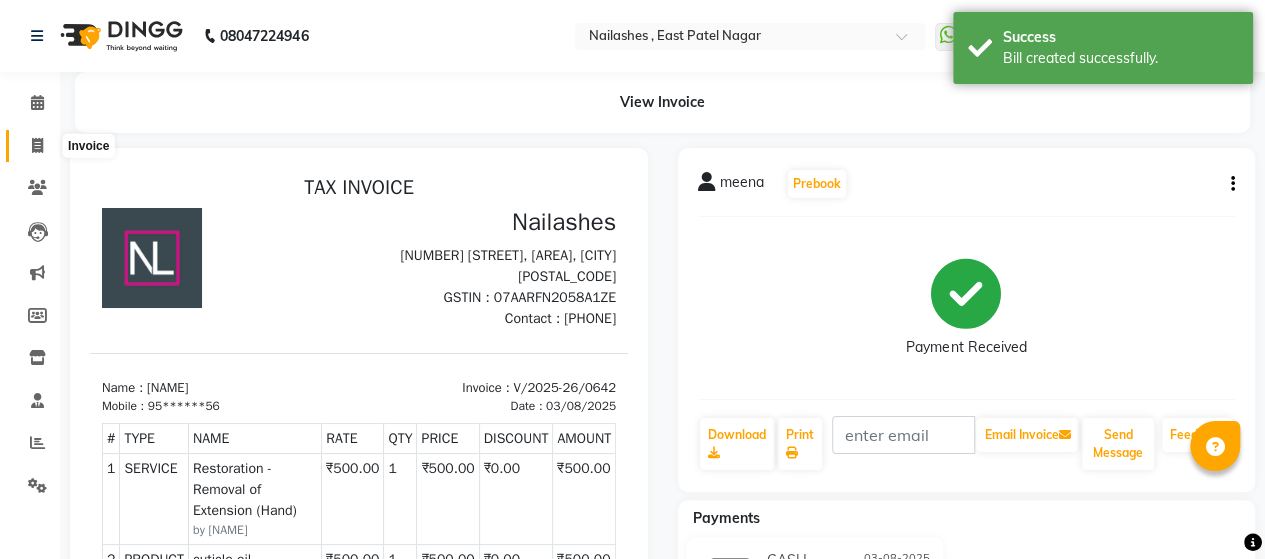 click 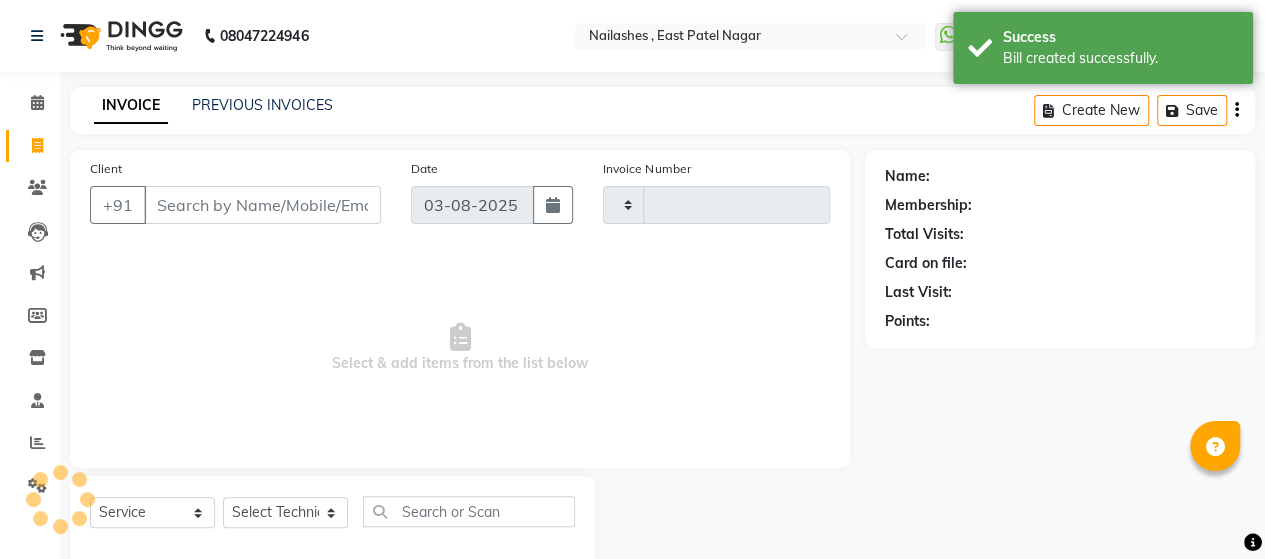 type on "0643" 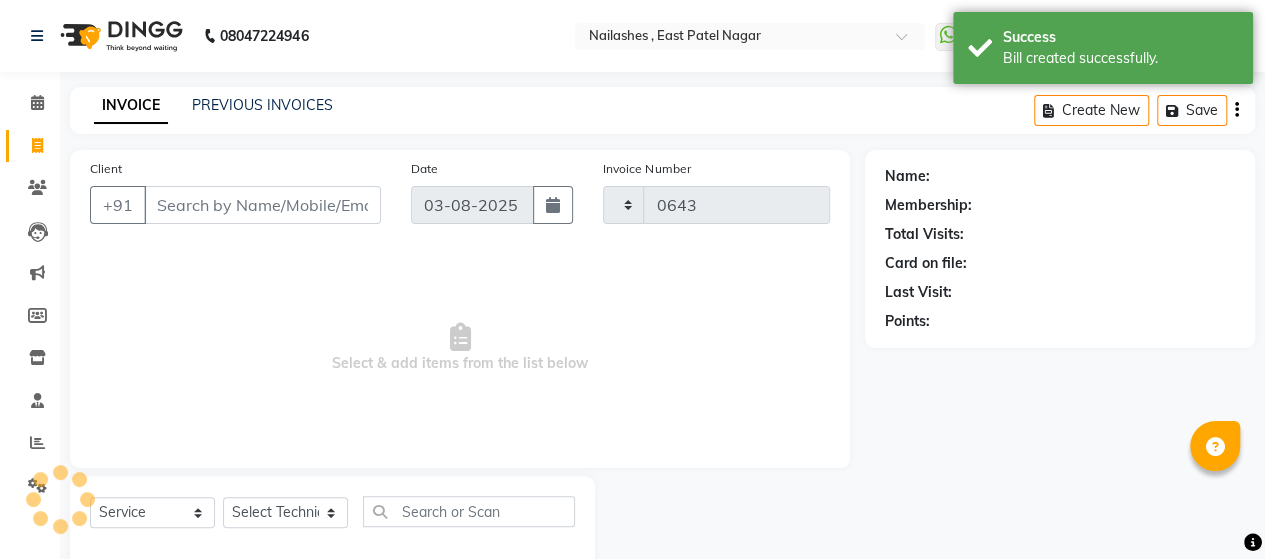 select on "3836" 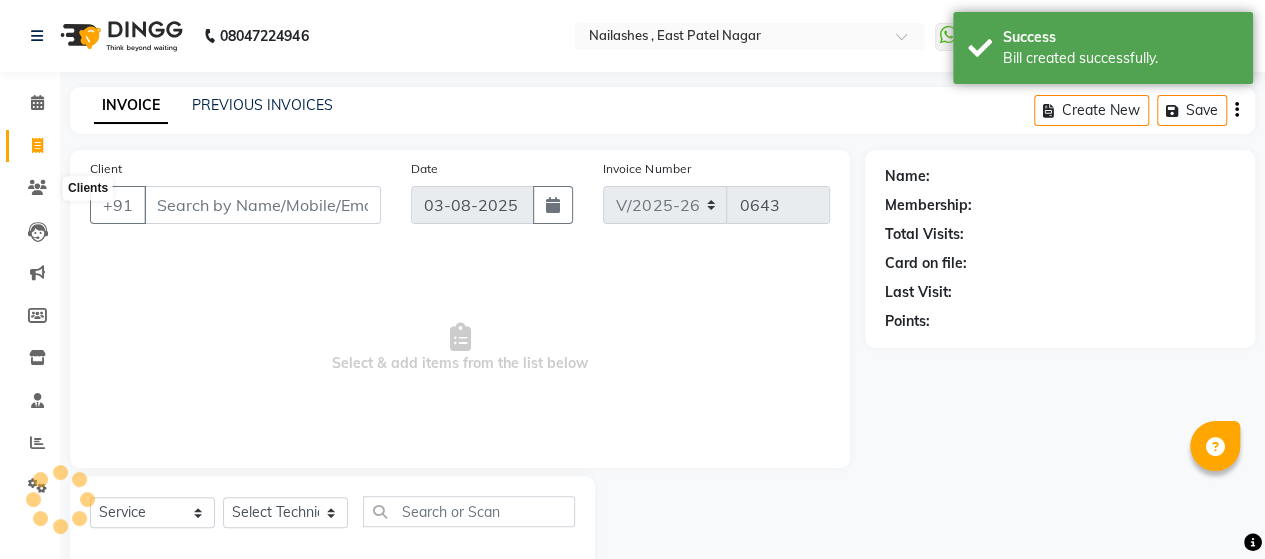 scroll, scrollTop: 41, scrollLeft: 0, axis: vertical 